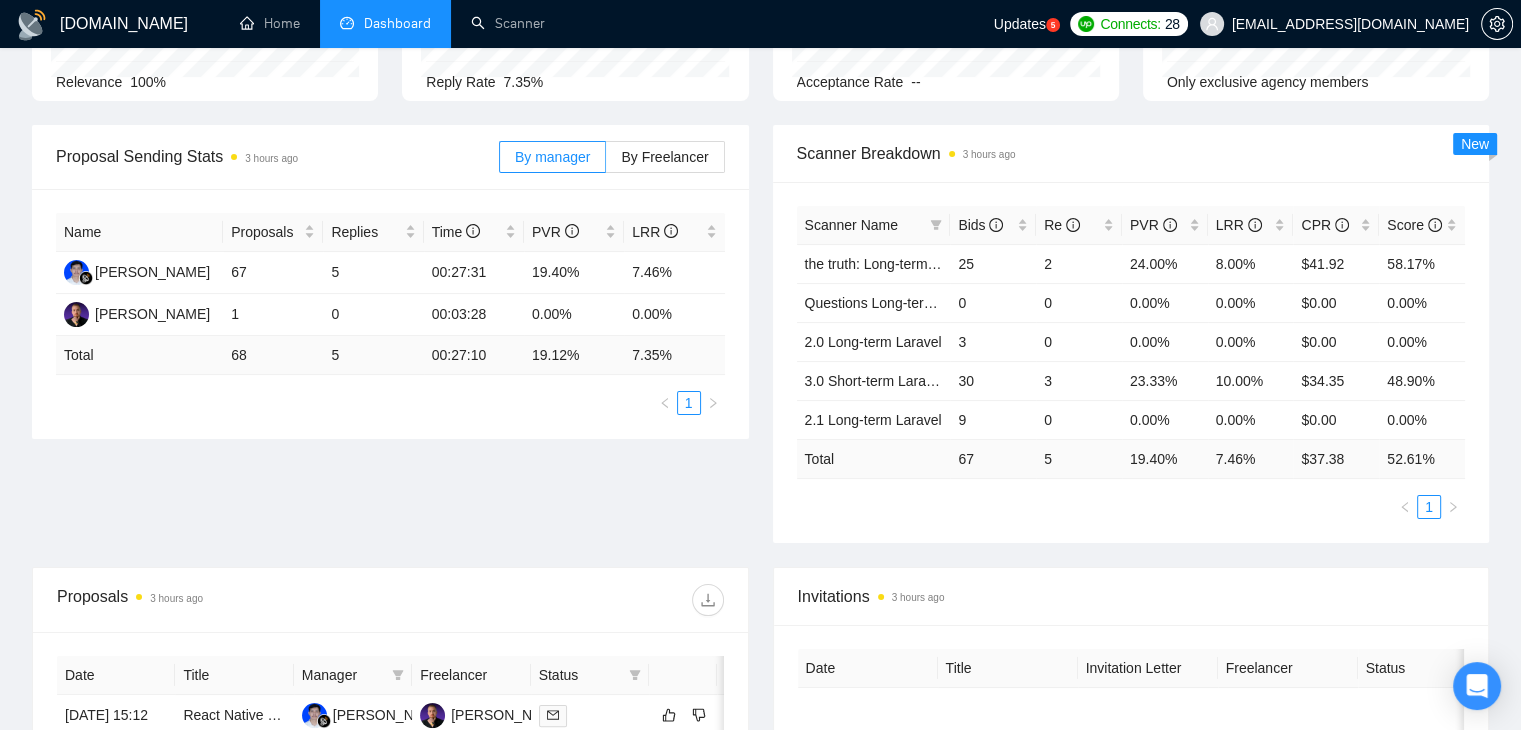 scroll, scrollTop: 227, scrollLeft: 0, axis: vertical 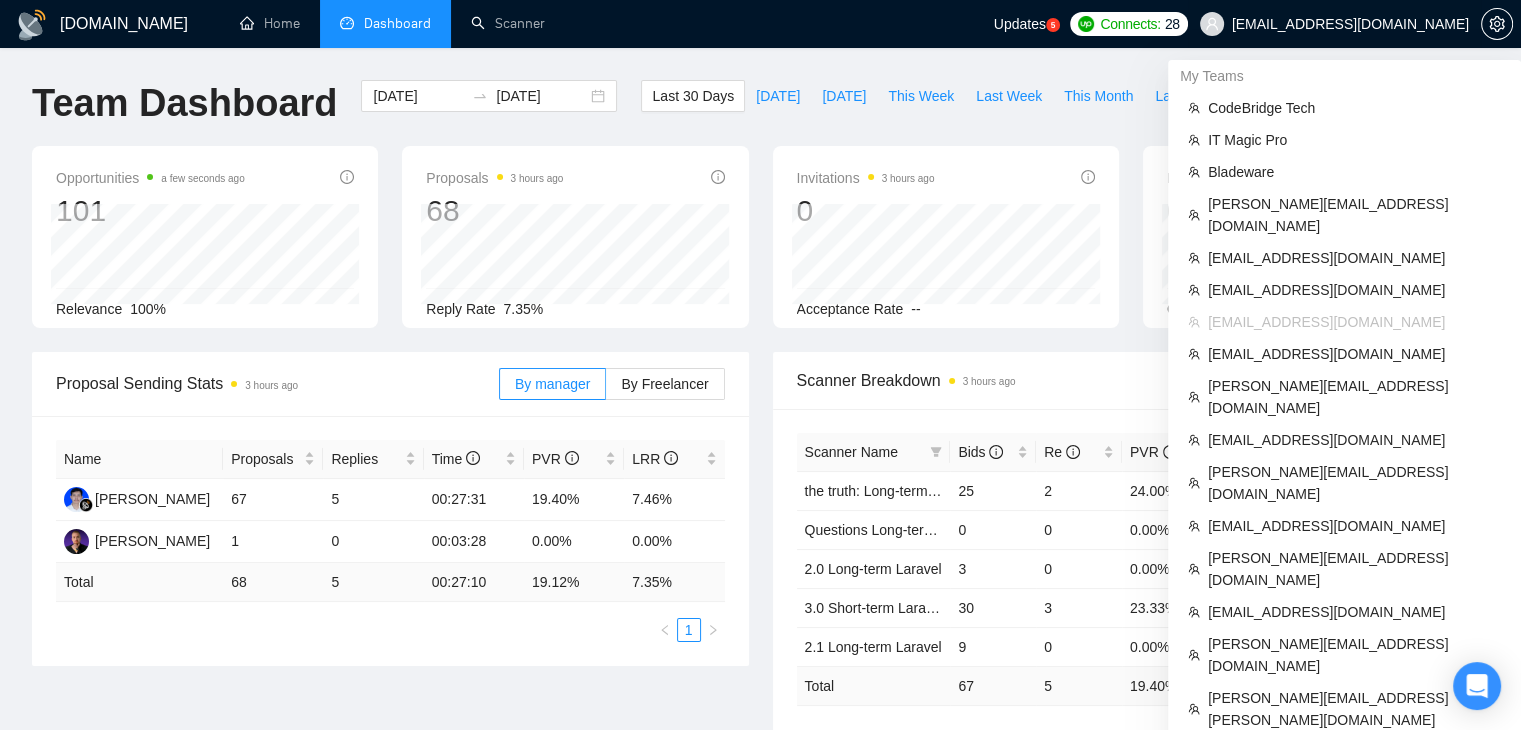 click on "spas.k@voidweb.eu" at bounding box center (1350, 24) 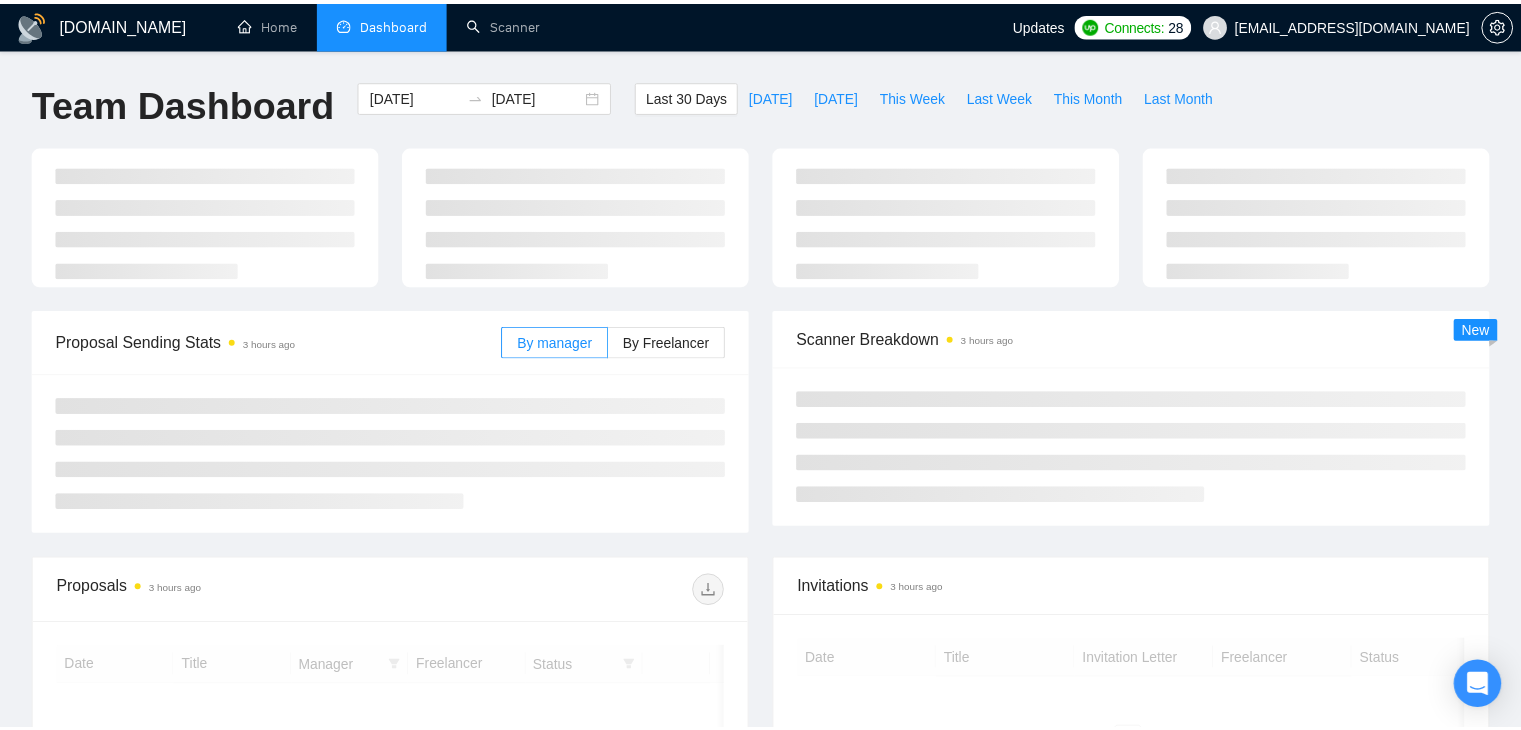scroll, scrollTop: 0, scrollLeft: 0, axis: both 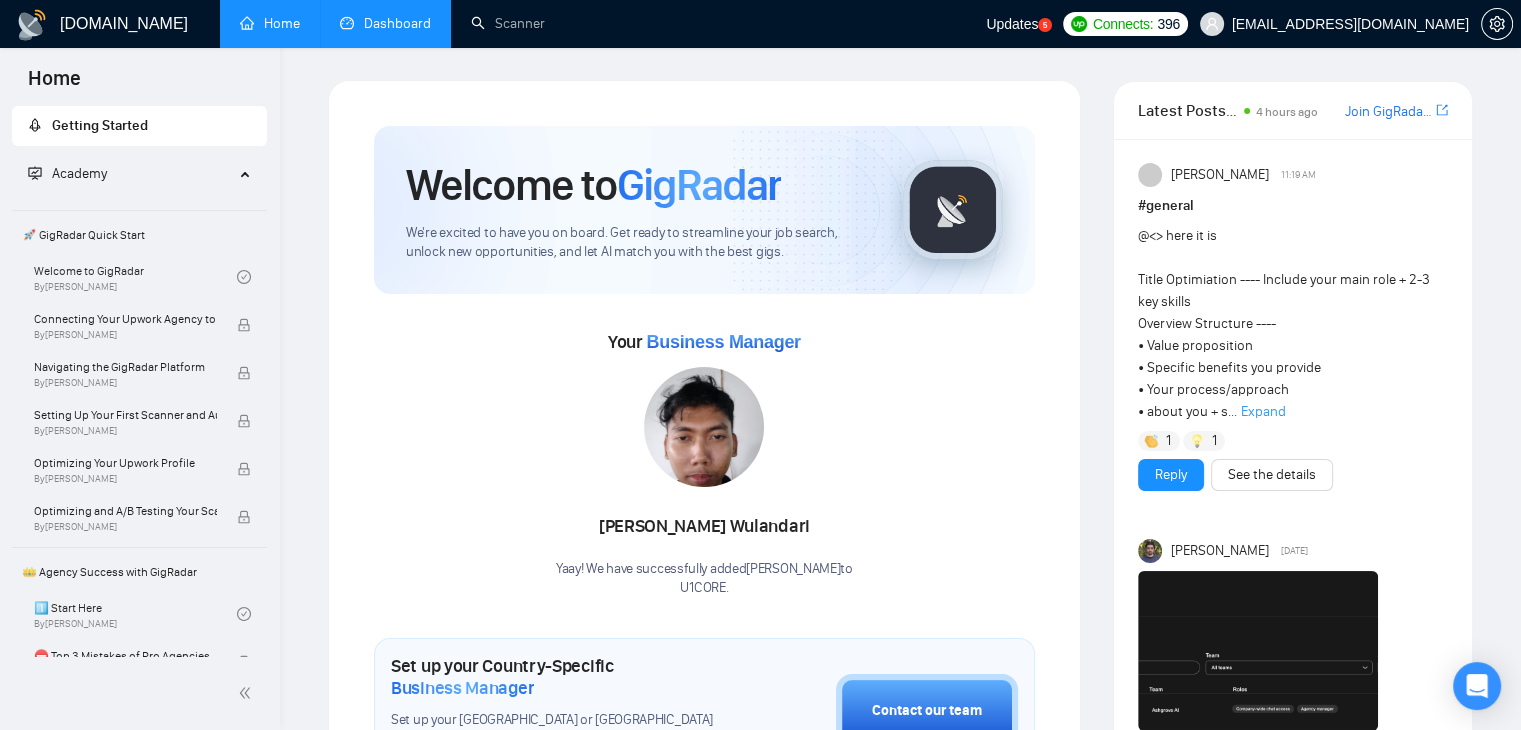 click on "Dashboard" at bounding box center [385, 23] 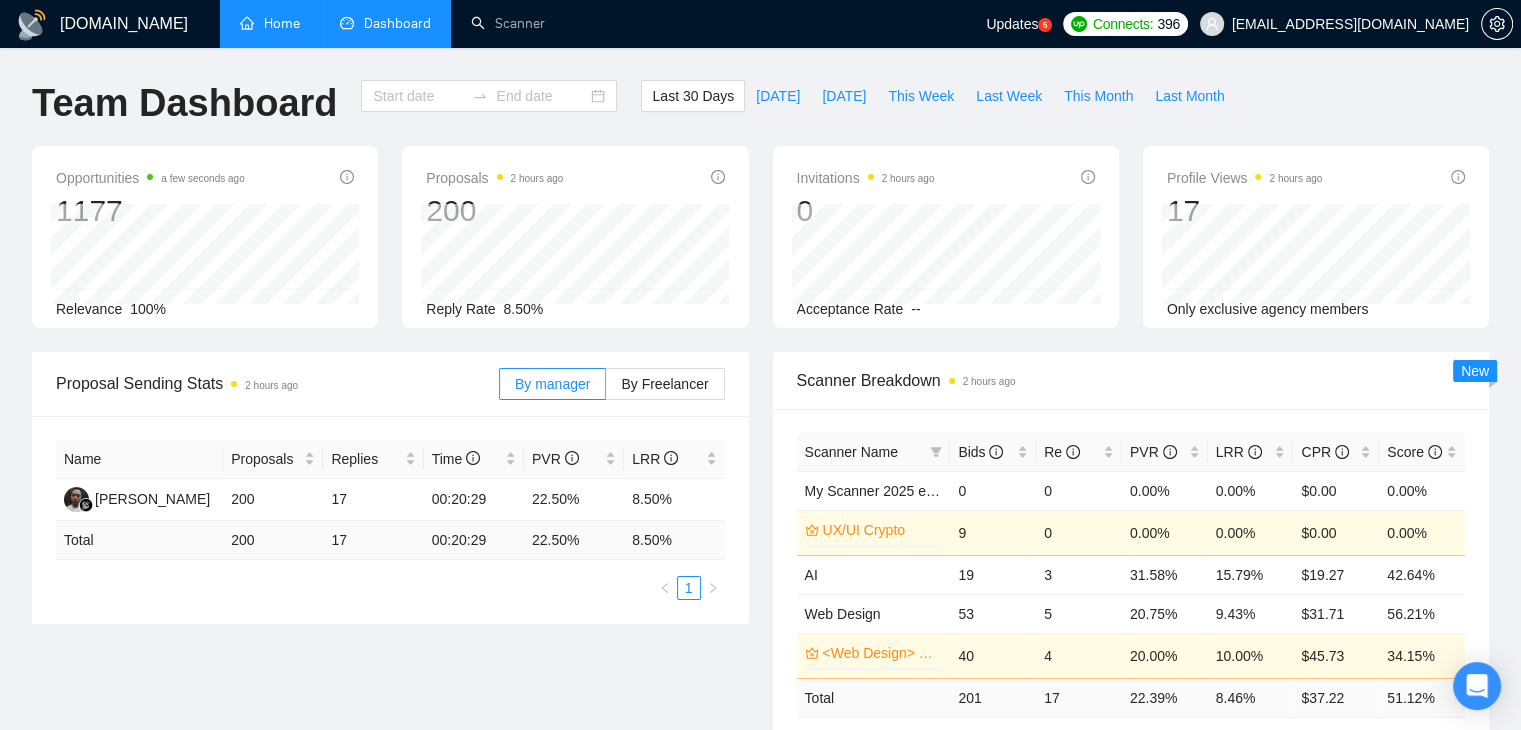 type on "[DATE]" 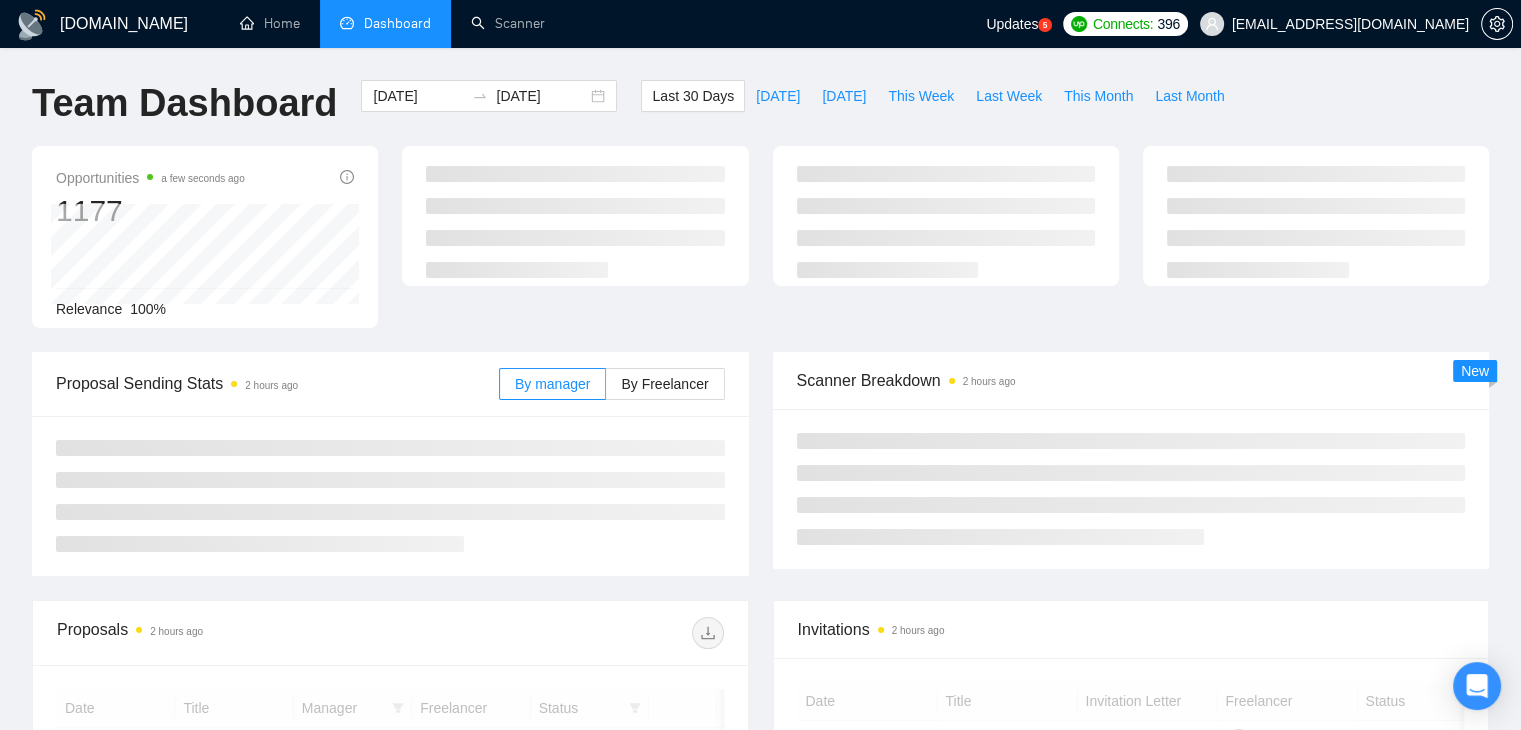 click on "taras@oliinykk.design" at bounding box center (1350, 24) 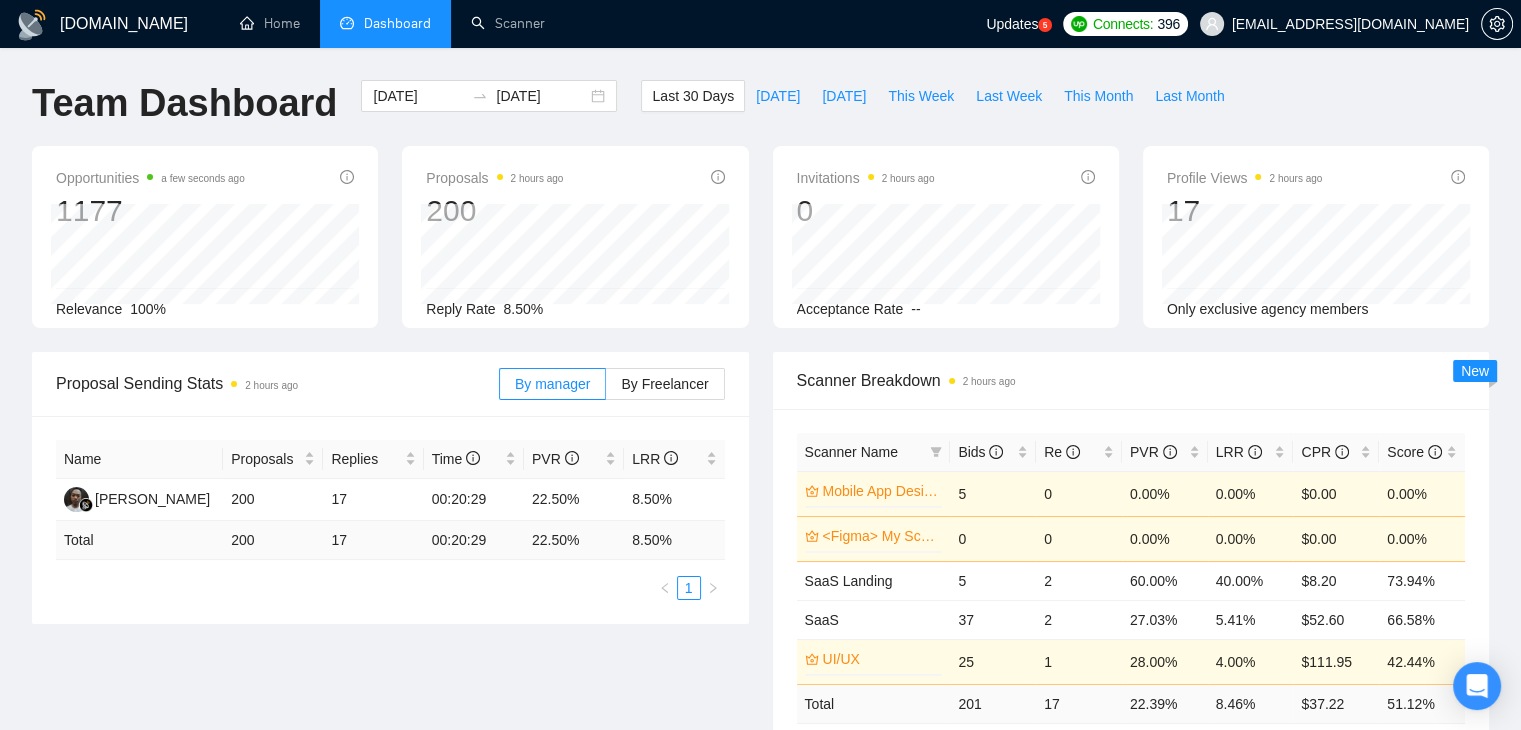 click on "Last 30 Days Today Yesterday This Week Last Week This Month Last Month" at bounding box center (938, 113) 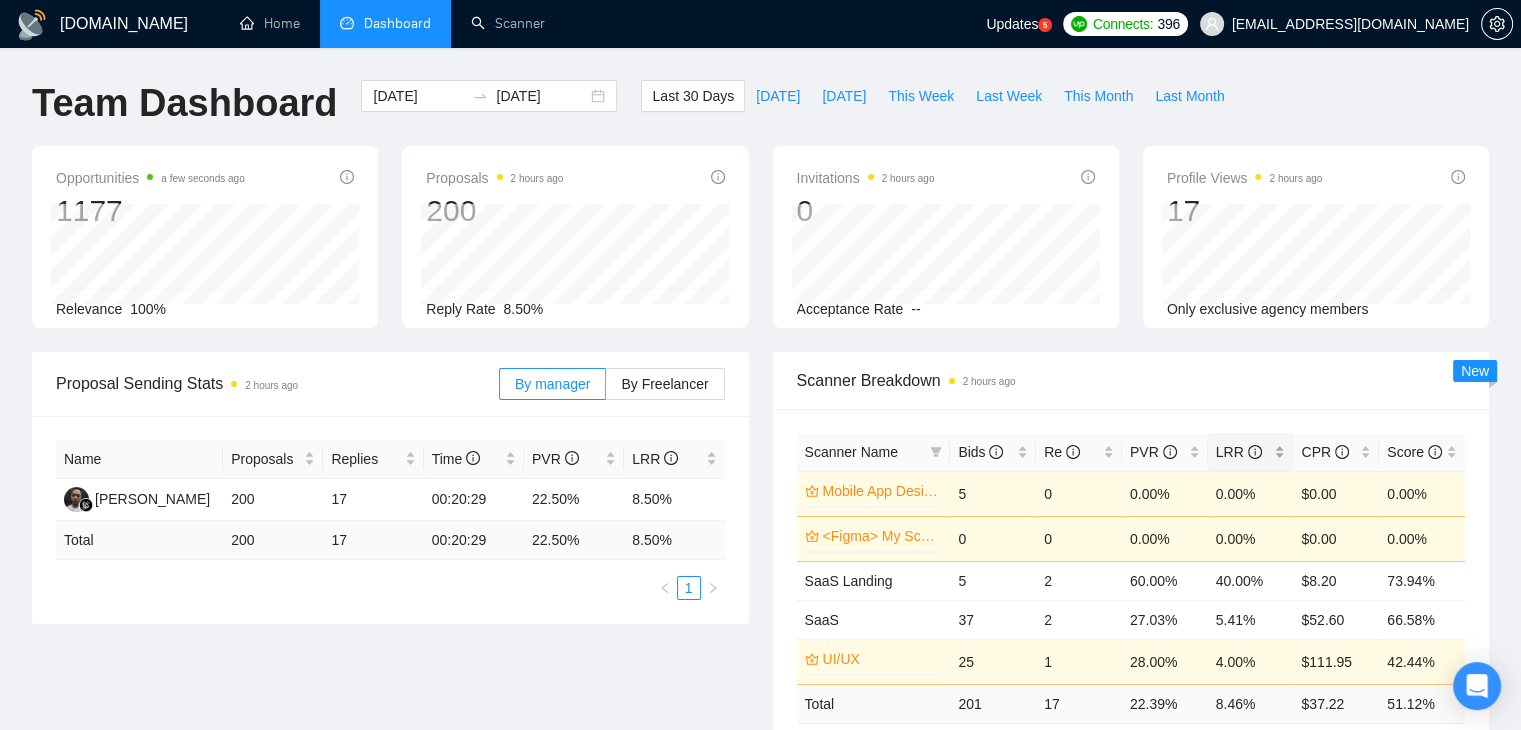 click on "LRR" at bounding box center [1251, 452] 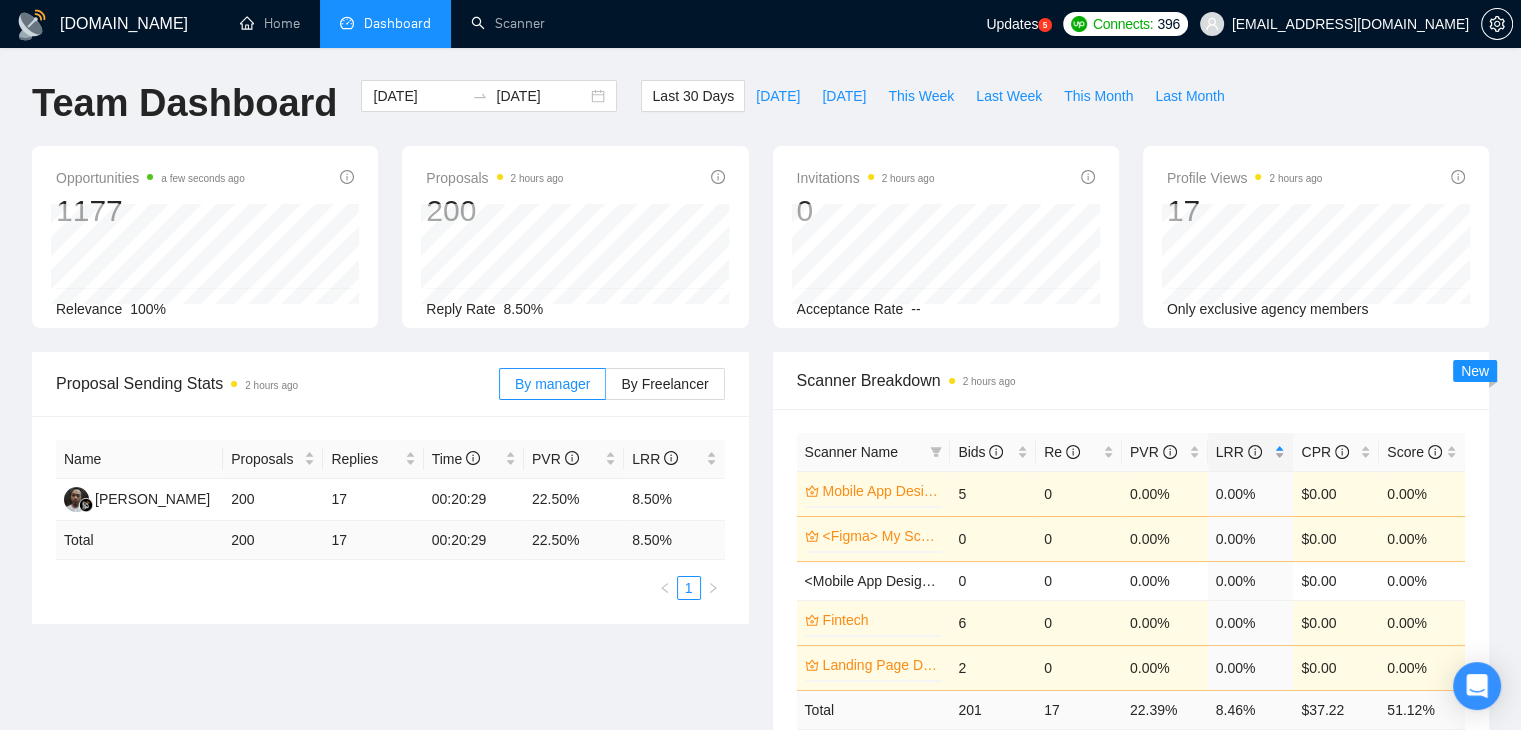 click on "LRR" at bounding box center [1251, 452] 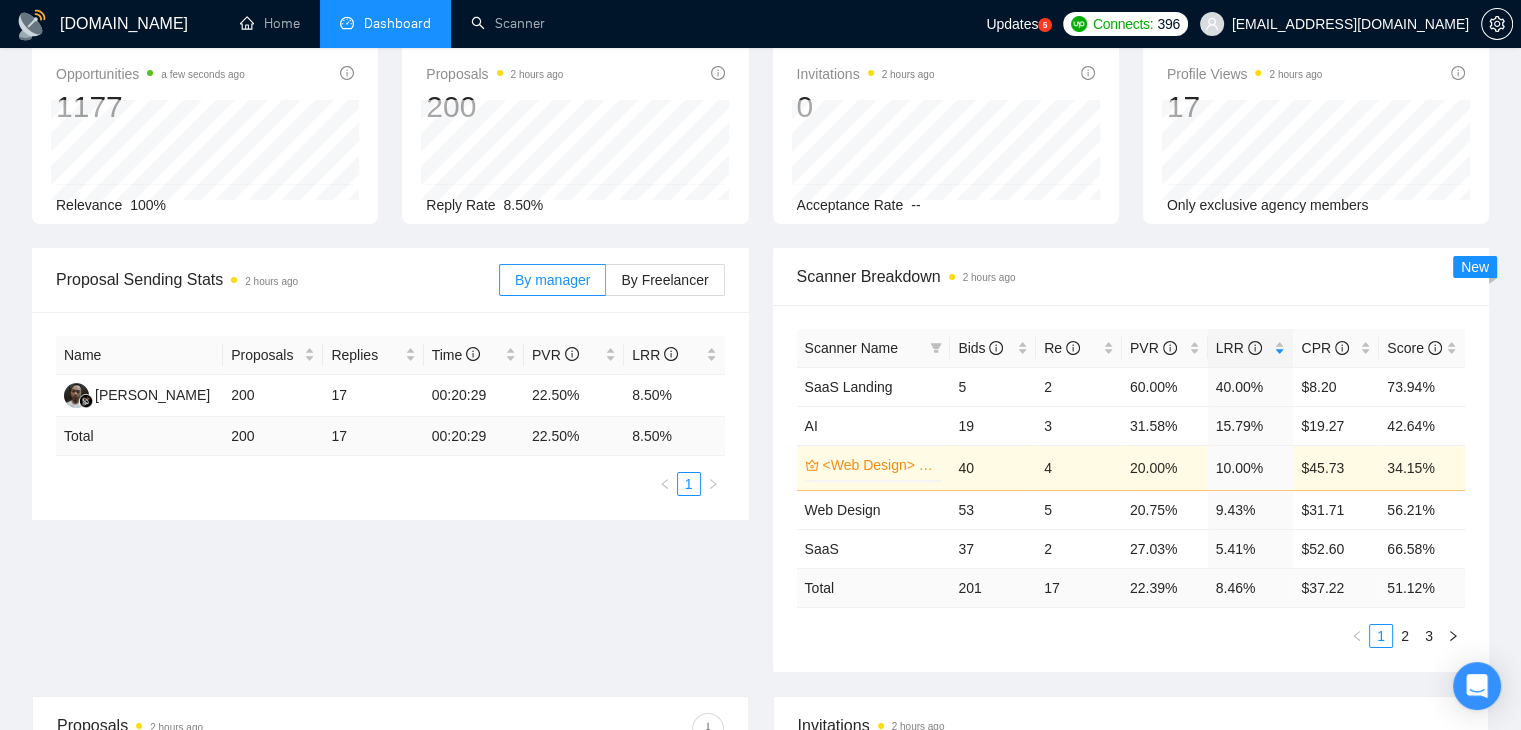 scroll, scrollTop: 111, scrollLeft: 0, axis: vertical 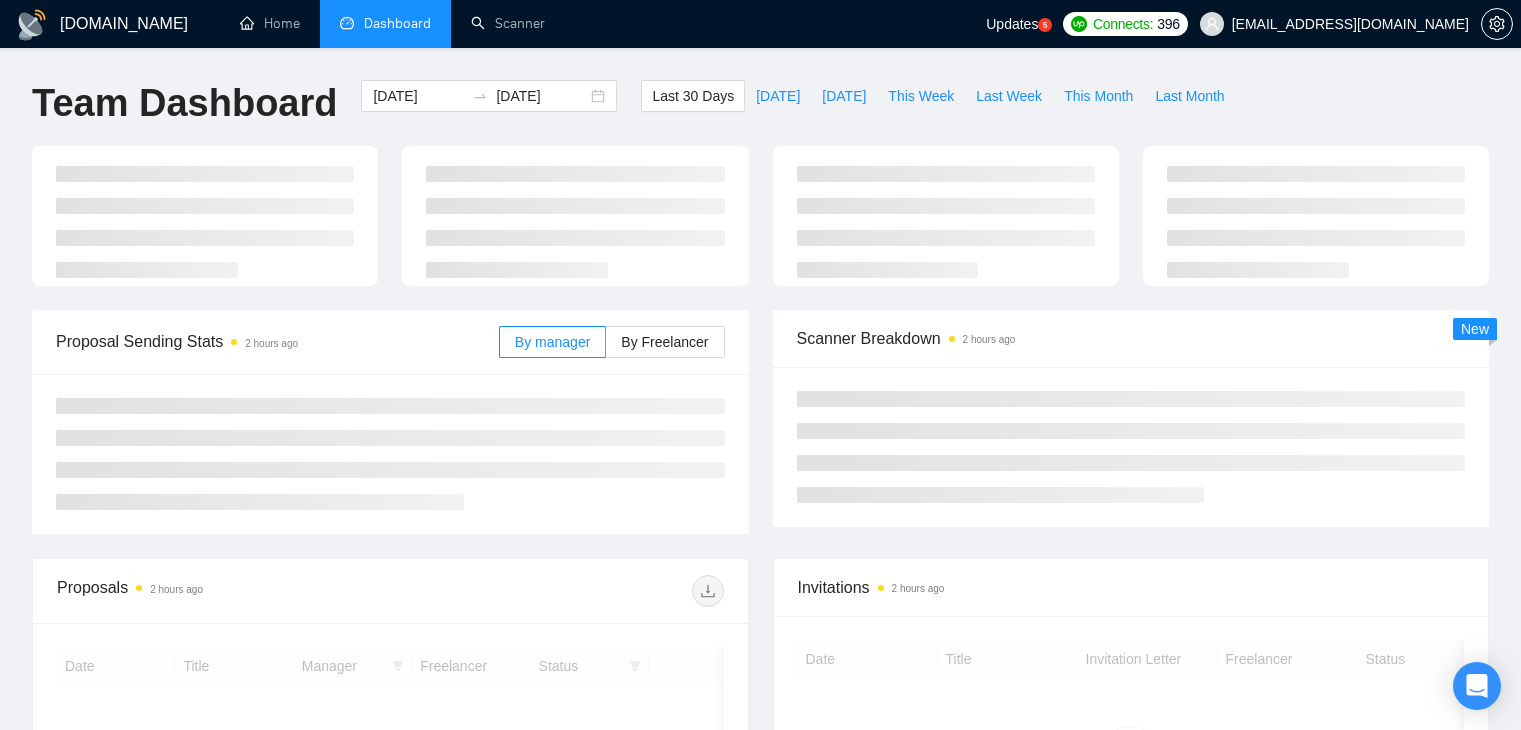 click on "[EMAIL_ADDRESS][DOMAIN_NAME]" at bounding box center [1334, 24] 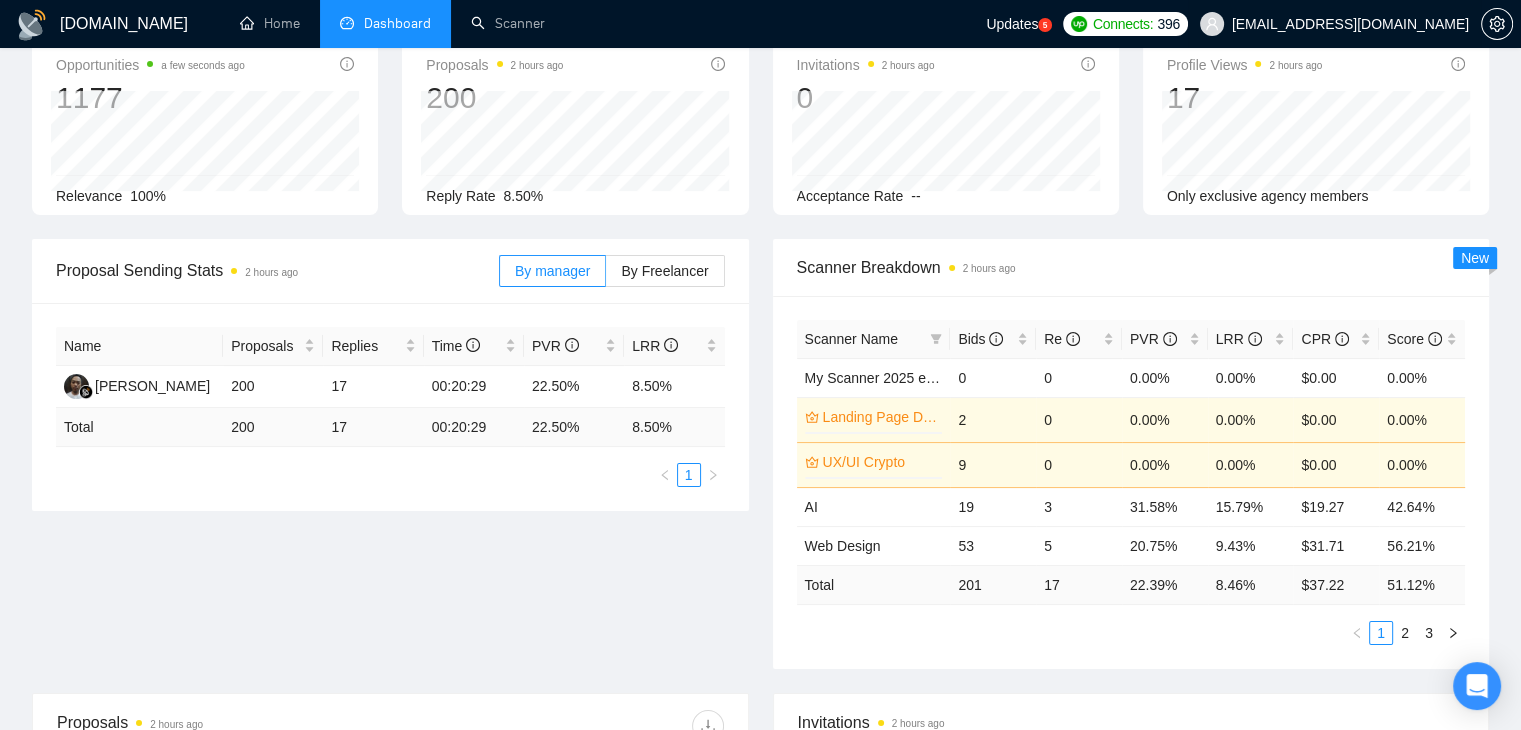scroll, scrollTop: 113, scrollLeft: 0, axis: vertical 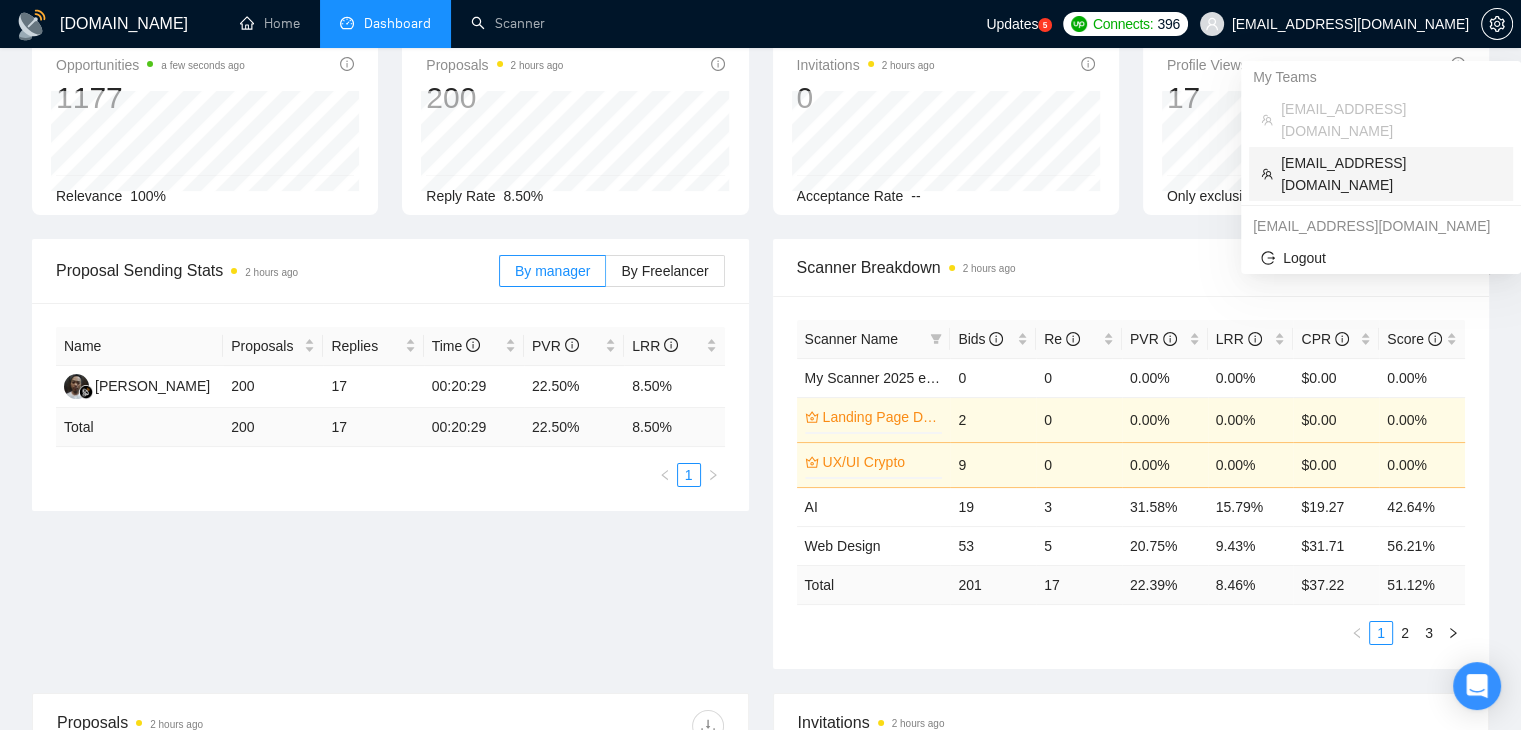 click on "pavlo.opanasiuk@polyany.eu" at bounding box center (1381, 174) 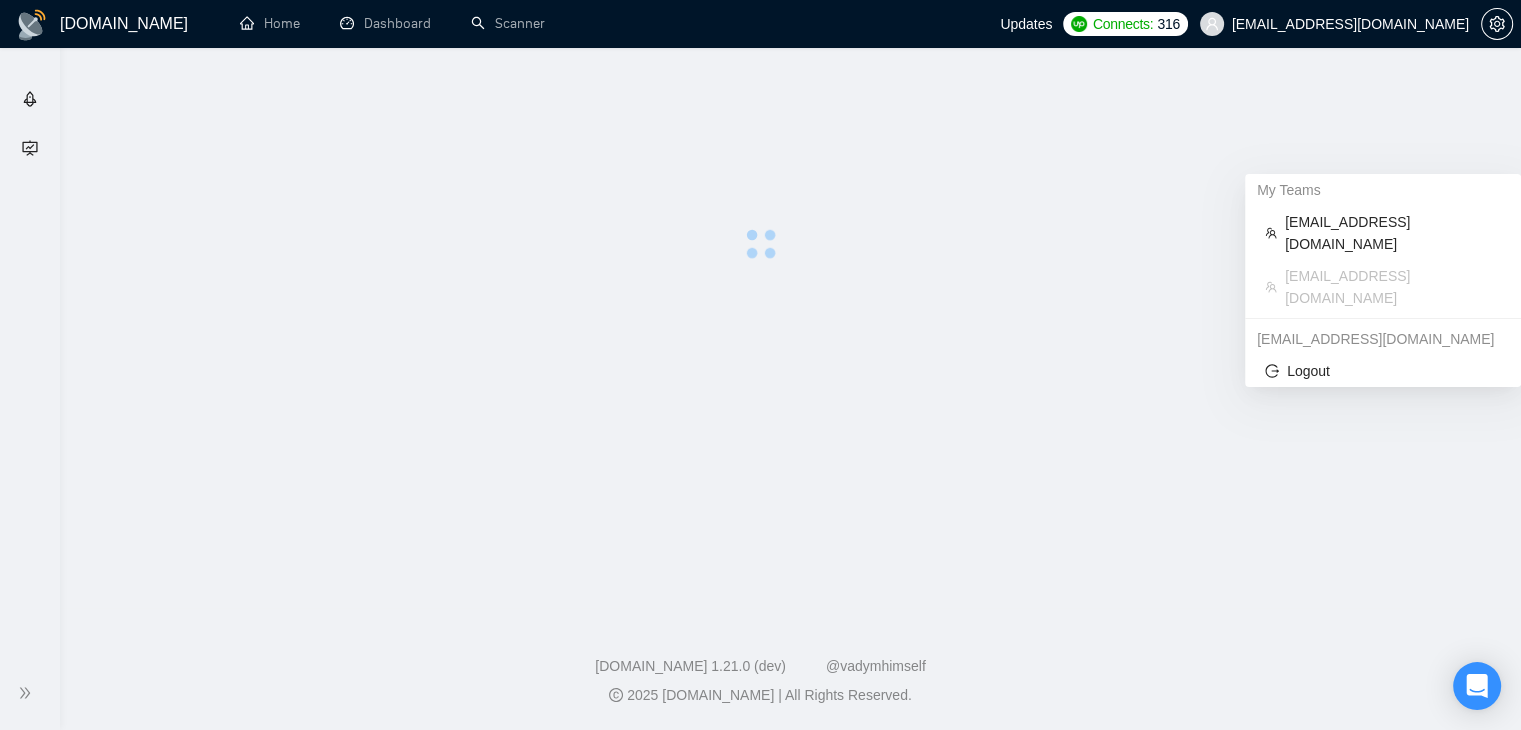 scroll, scrollTop: 0, scrollLeft: 0, axis: both 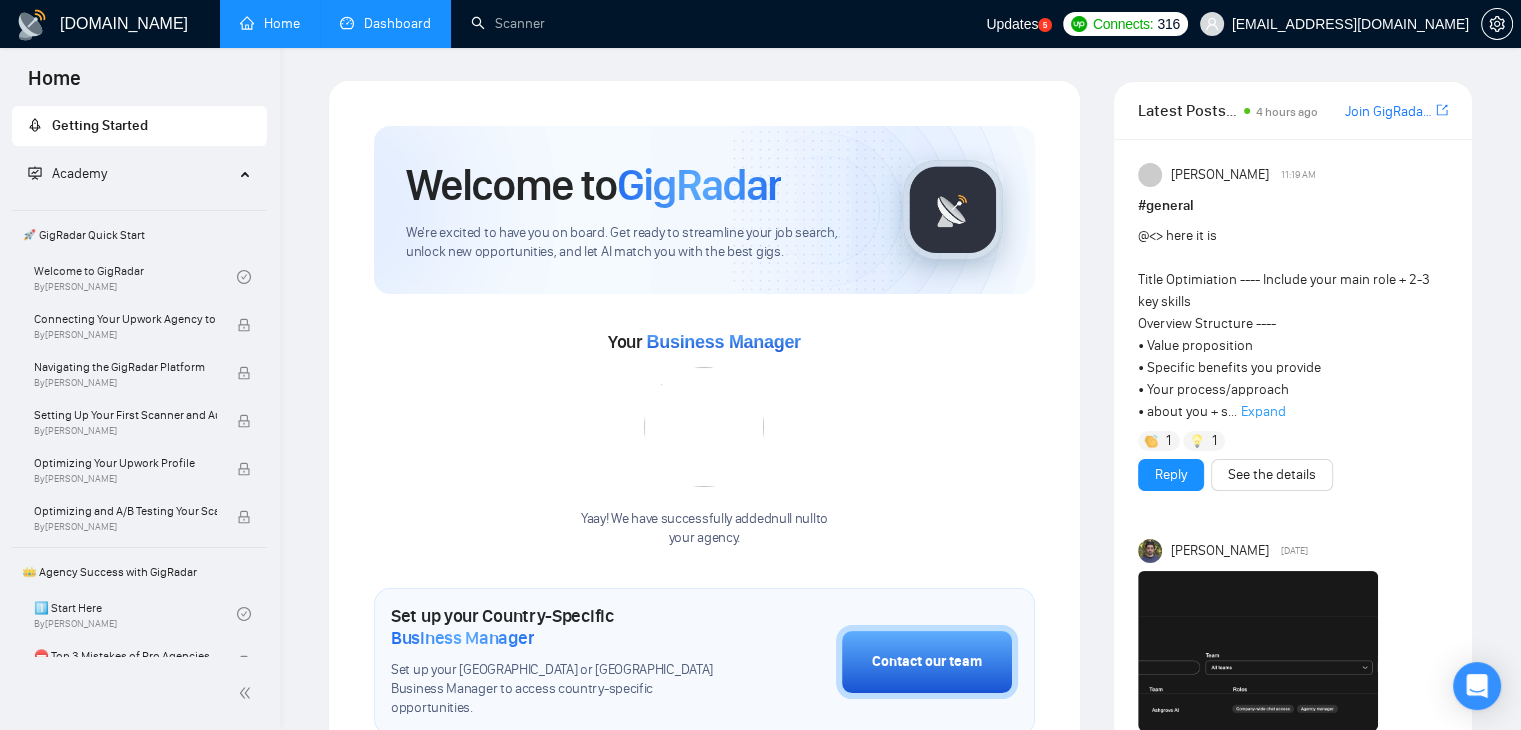 click on "Dashboard" at bounding box center [385, 23] 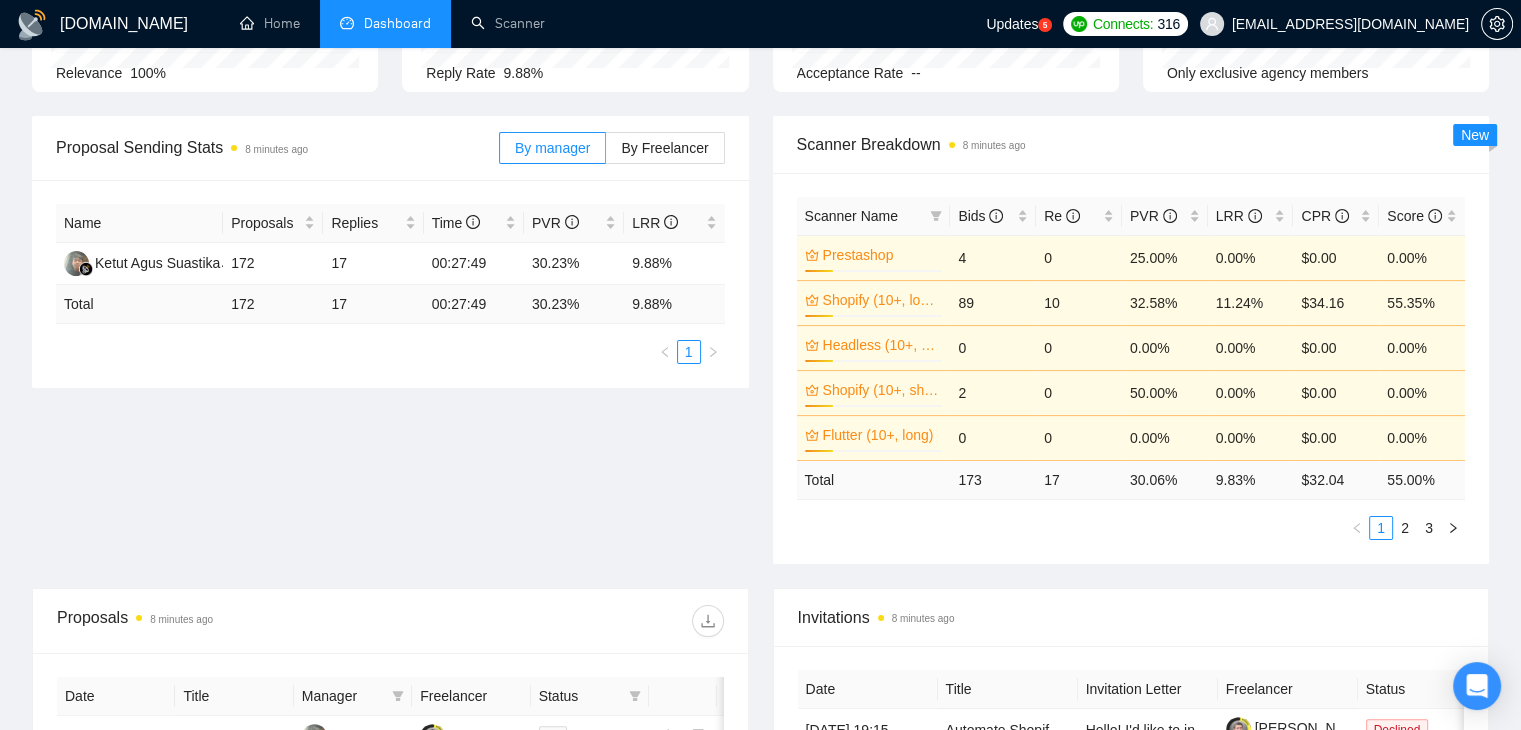 scroll, scrollTop: 242, scrollLeft: 0, axis: vertical 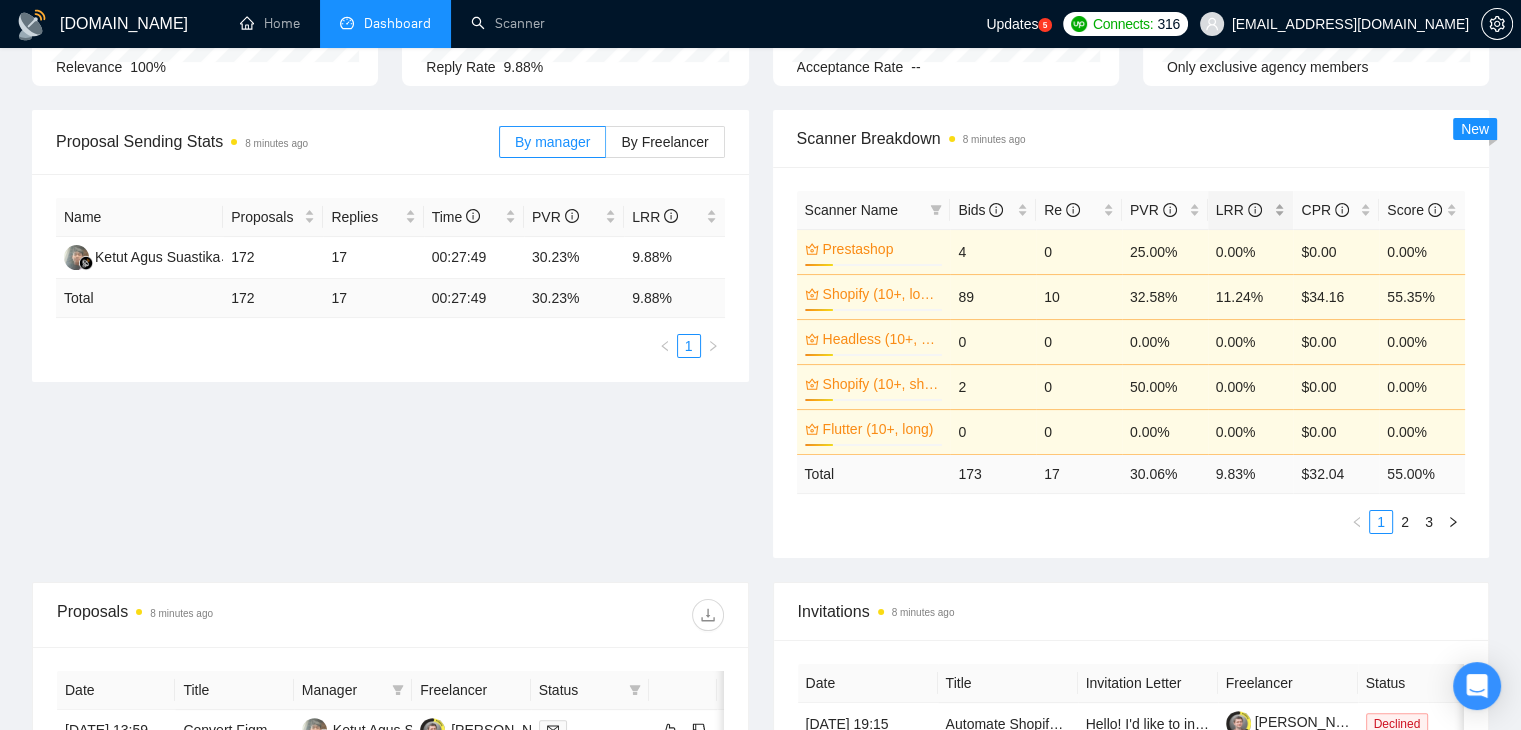 click on "LRR" at bounding box center (1251, 210) 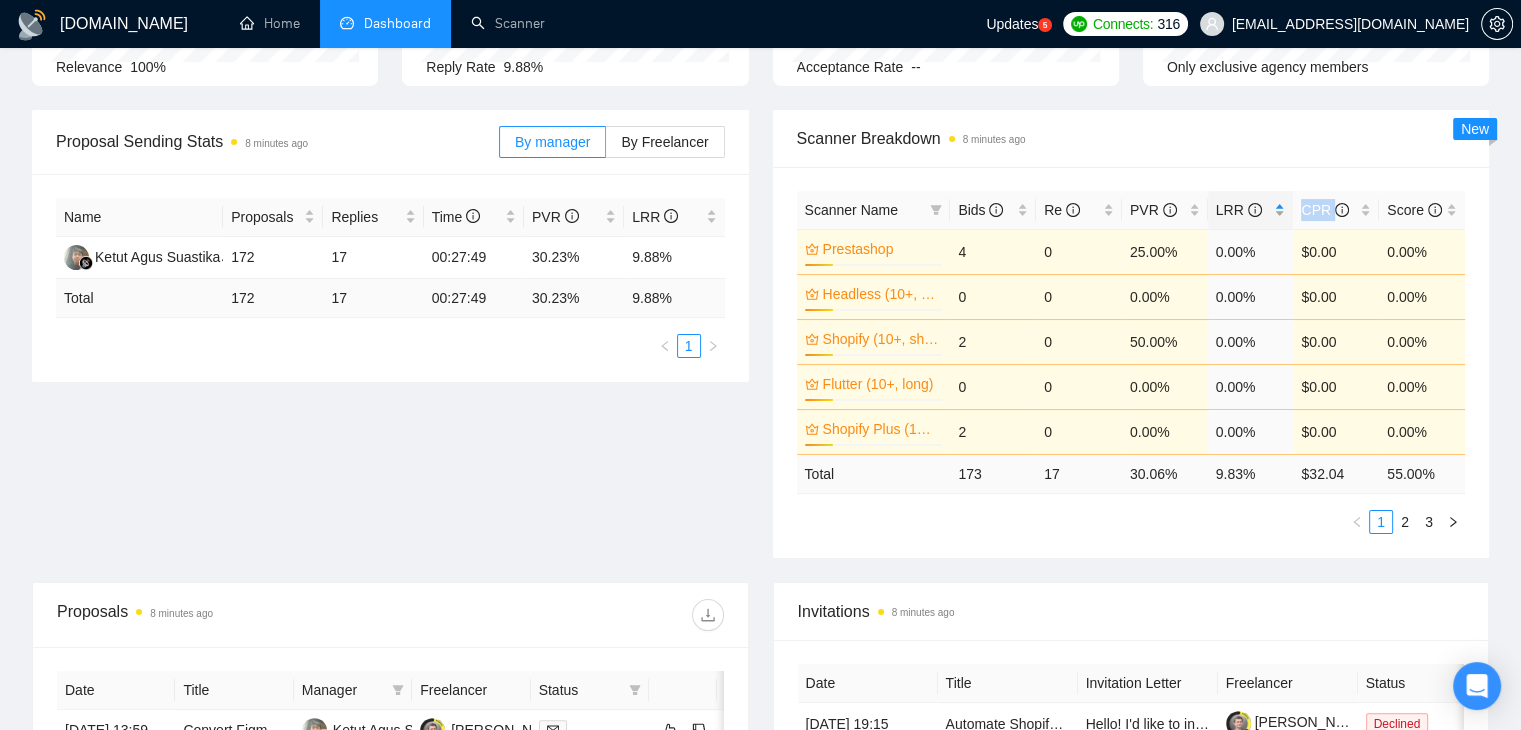 click on "LRR" at bounding box center [1251, 210] 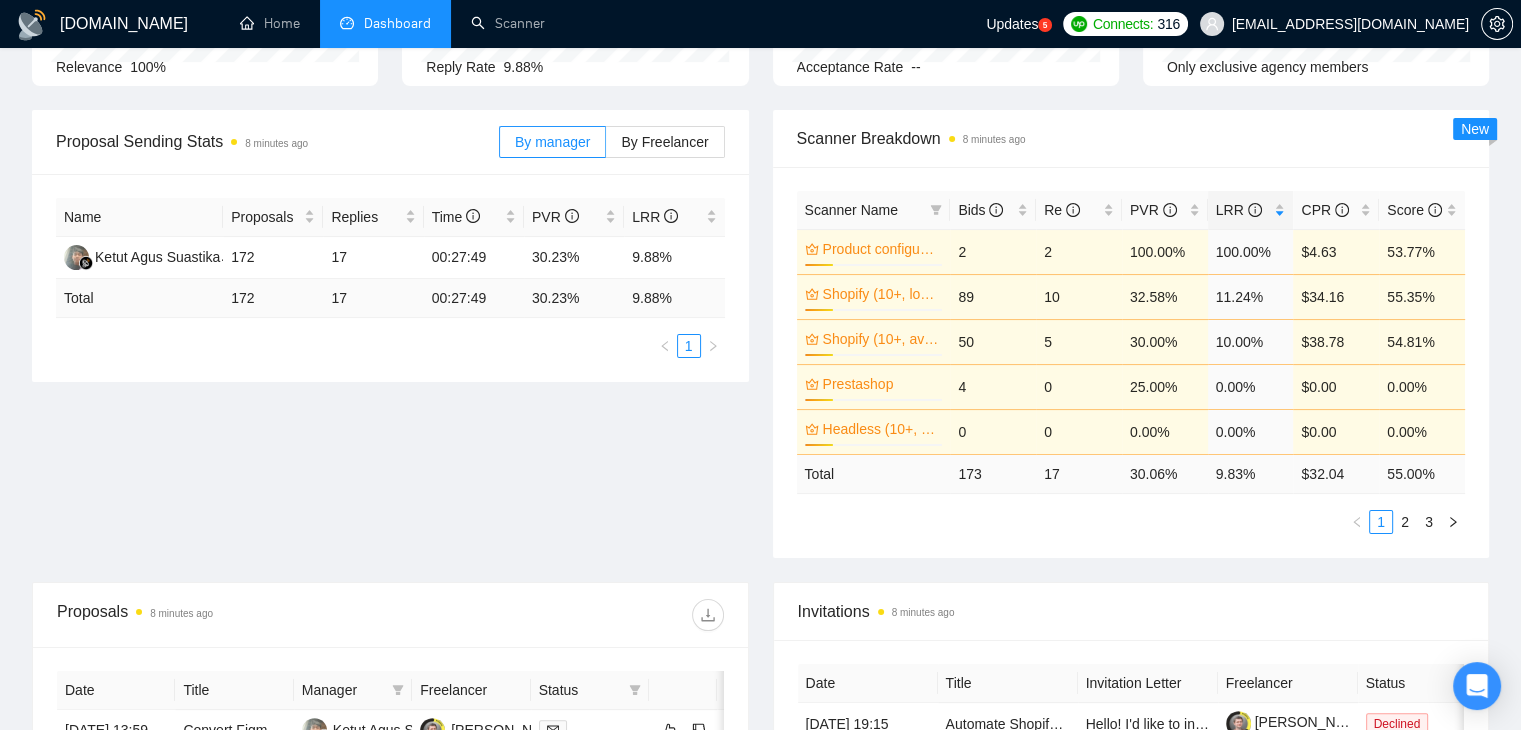 click on "Scanner Breakdown 8 minutes ago" at bounding box center (1131, 138) 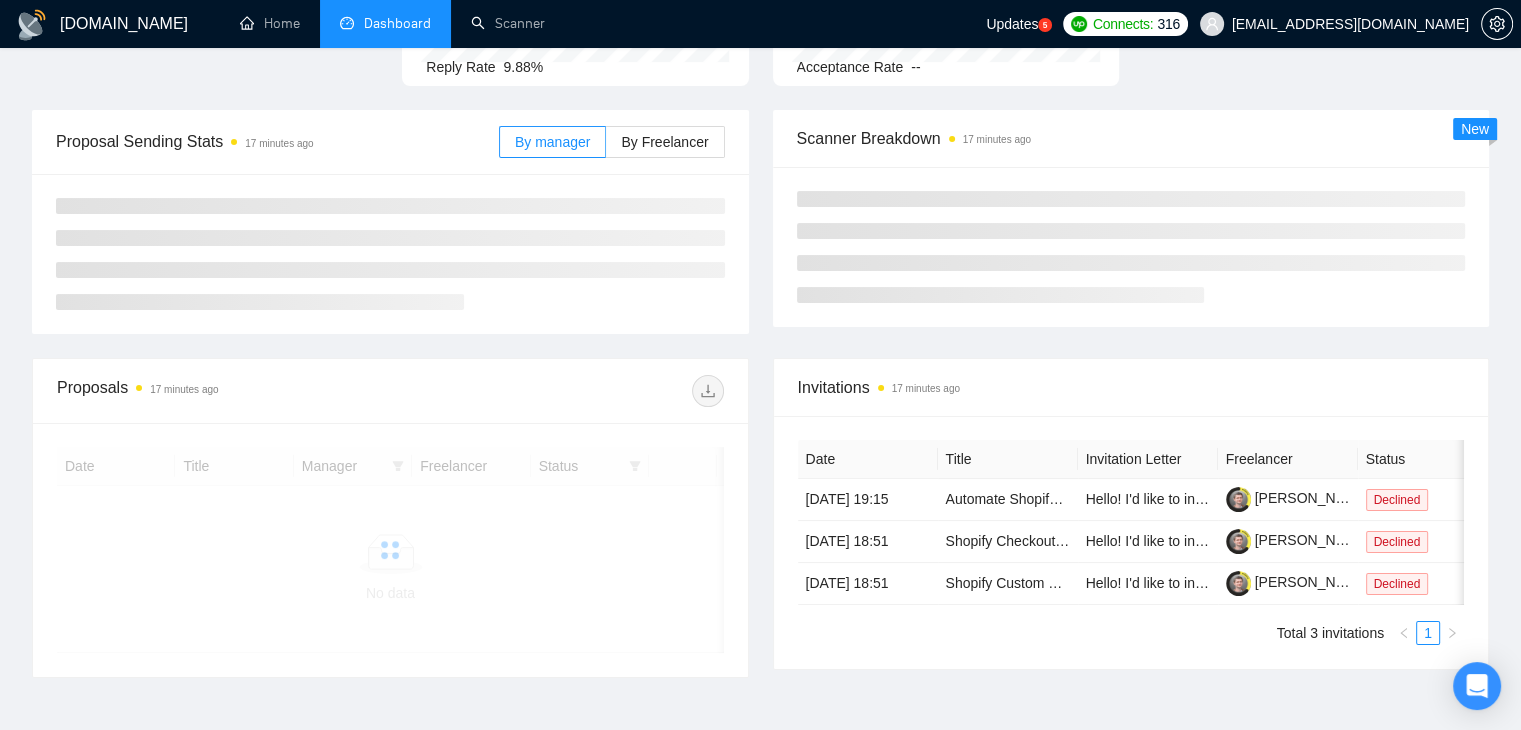 scroll, scrollTop: 242, scrollLeft: 0, axis: vertical 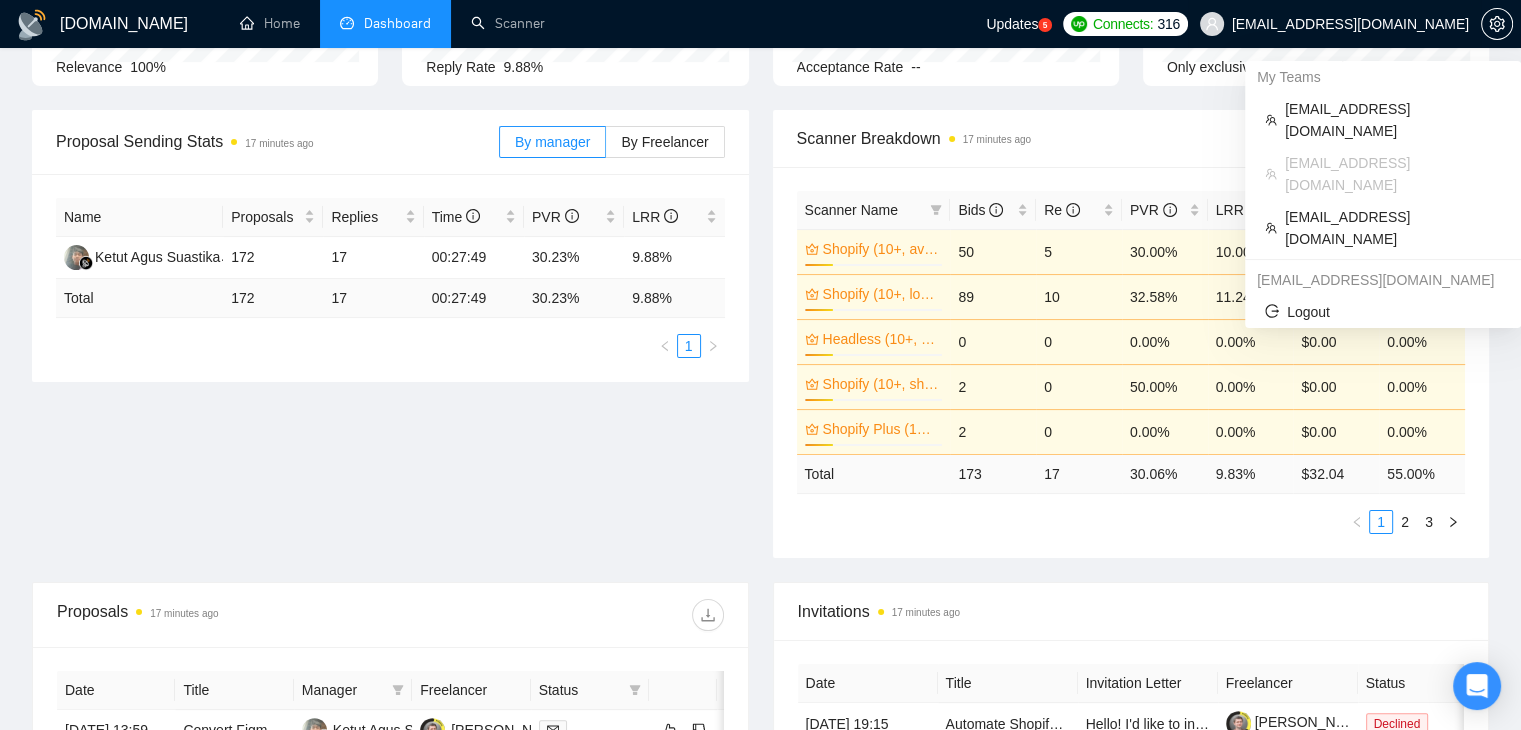 click on "pavlo.opanasiuk@polyany.eu" at bounding box center (1350, 24) 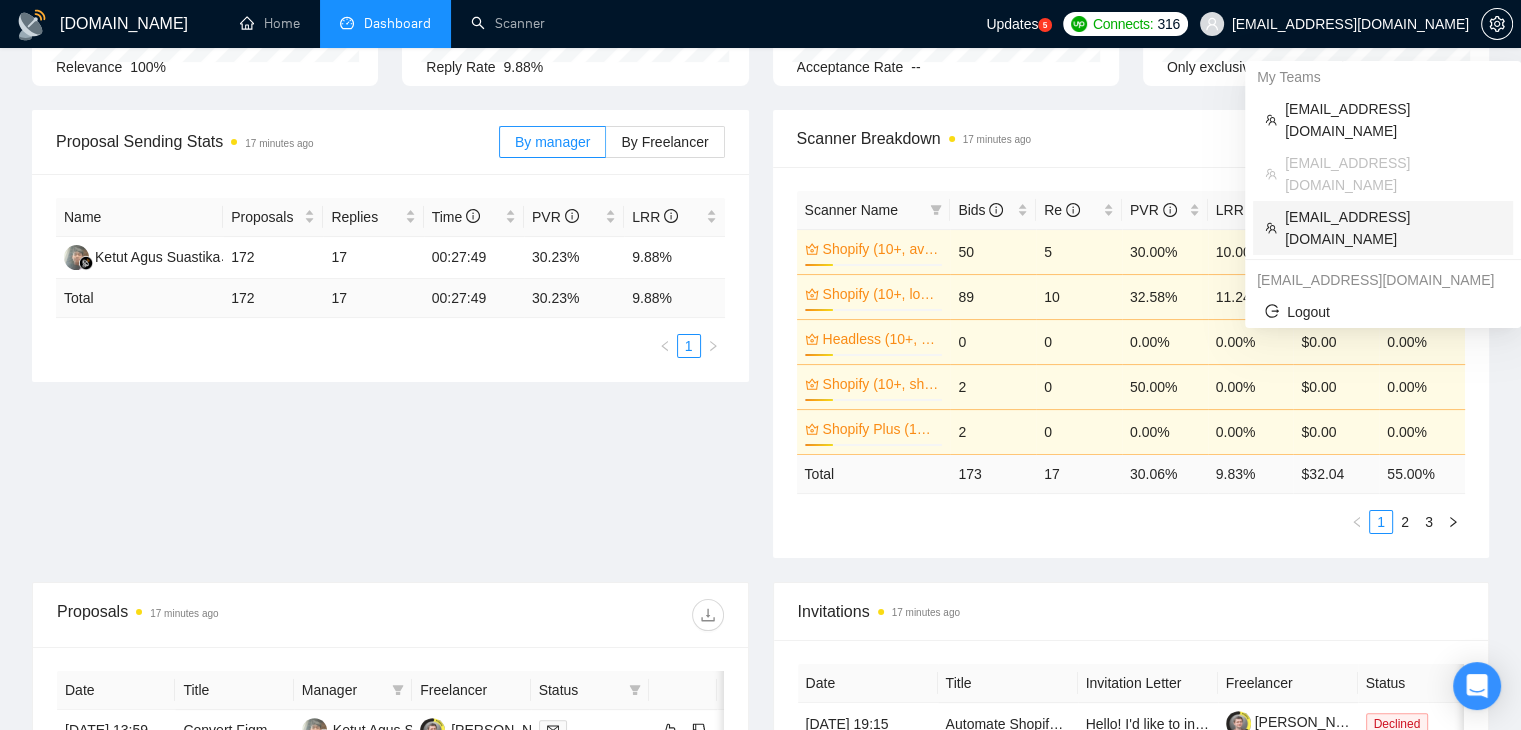 click on "benrfinn@gmail.com" at bounding box center [1393, 228] 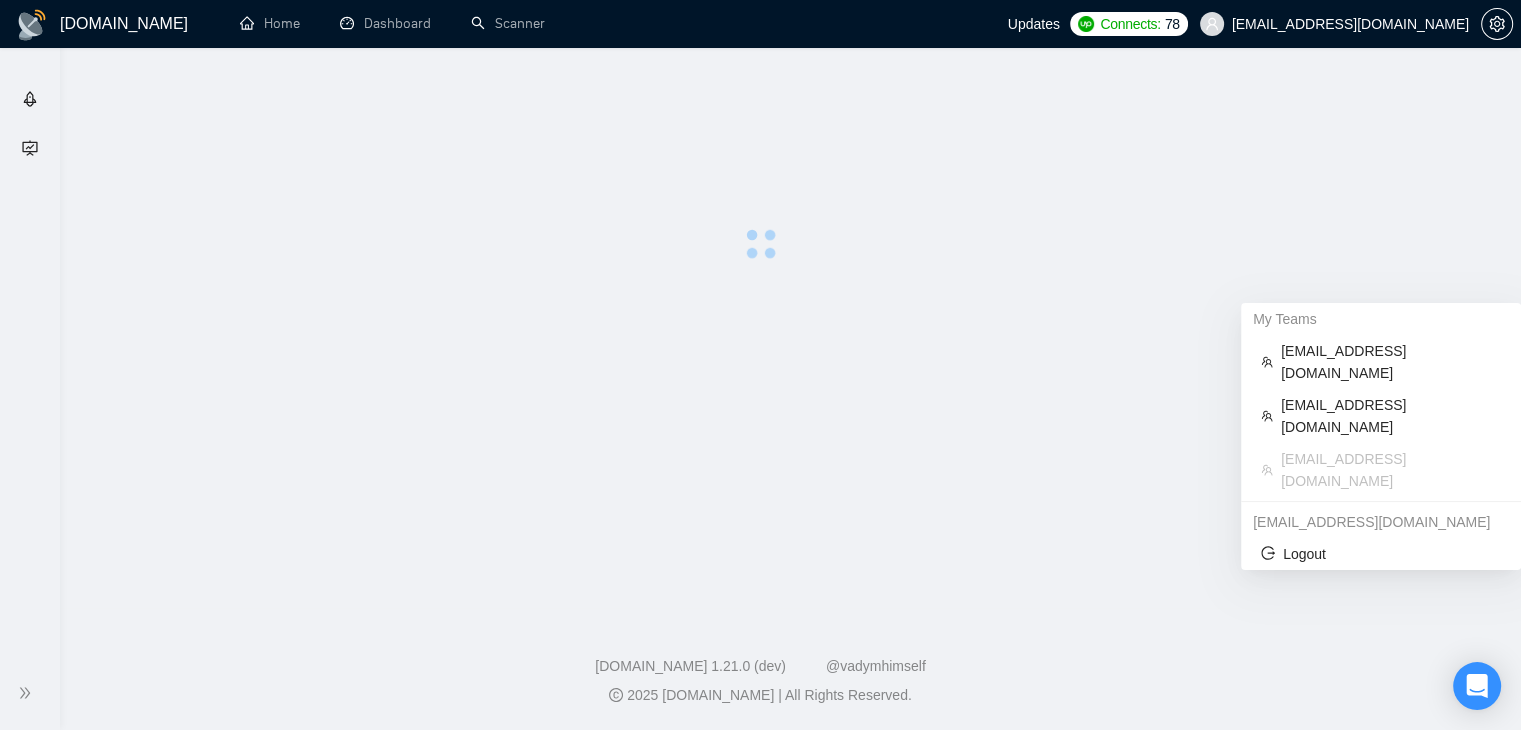 scroll, scrollTop: 0, scrollLeft: 0, axis: both 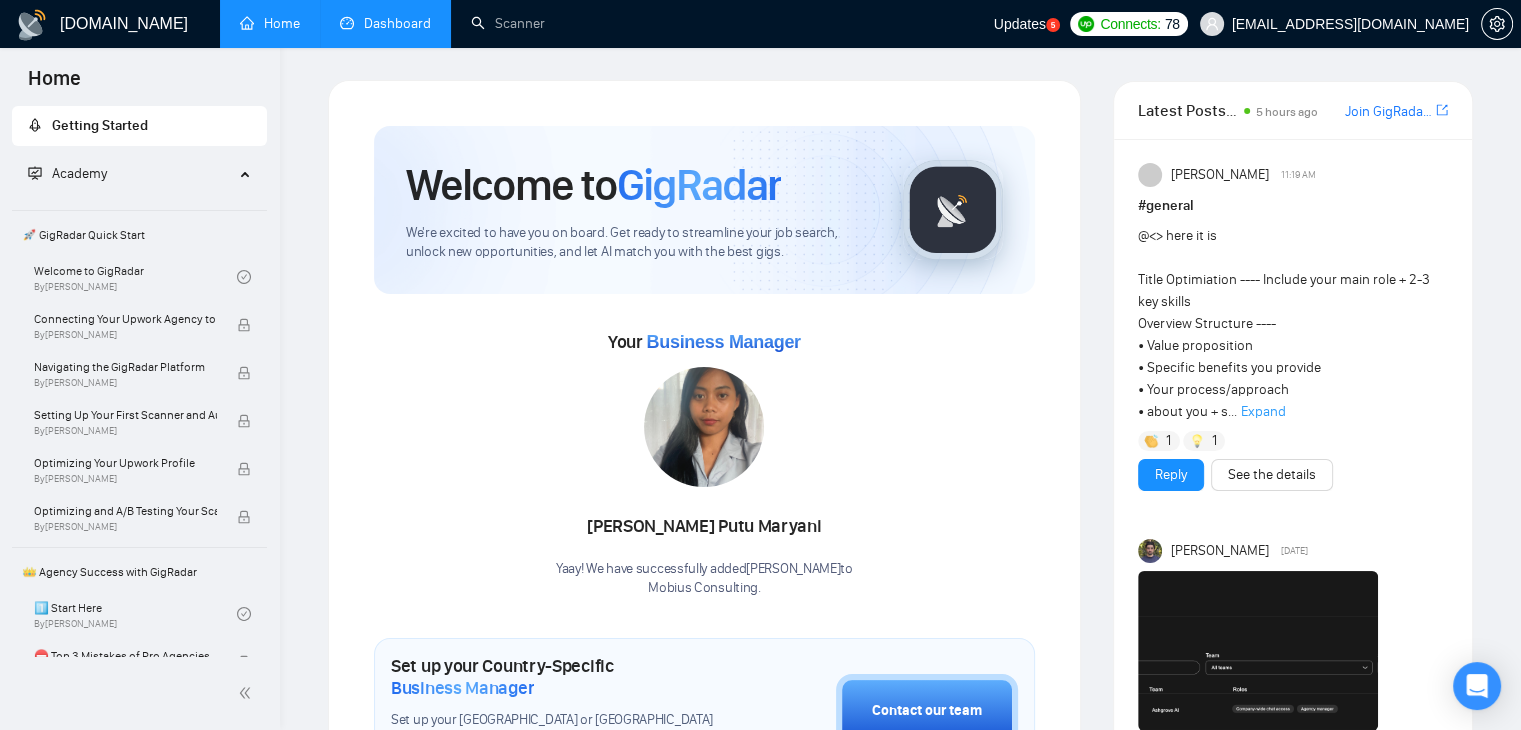 click on "Dashboard" at bounding box center [385, 23] 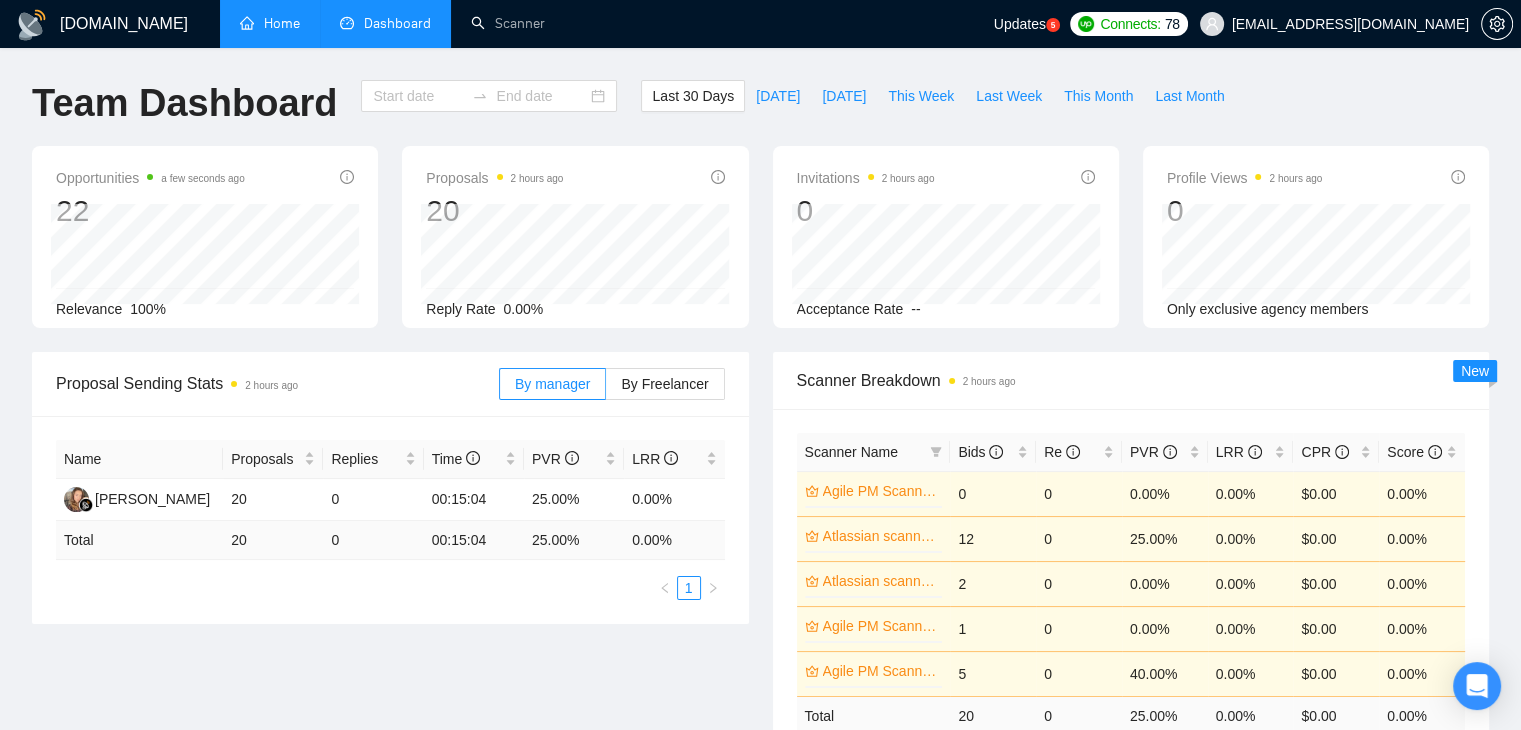 type on "[DATE]" 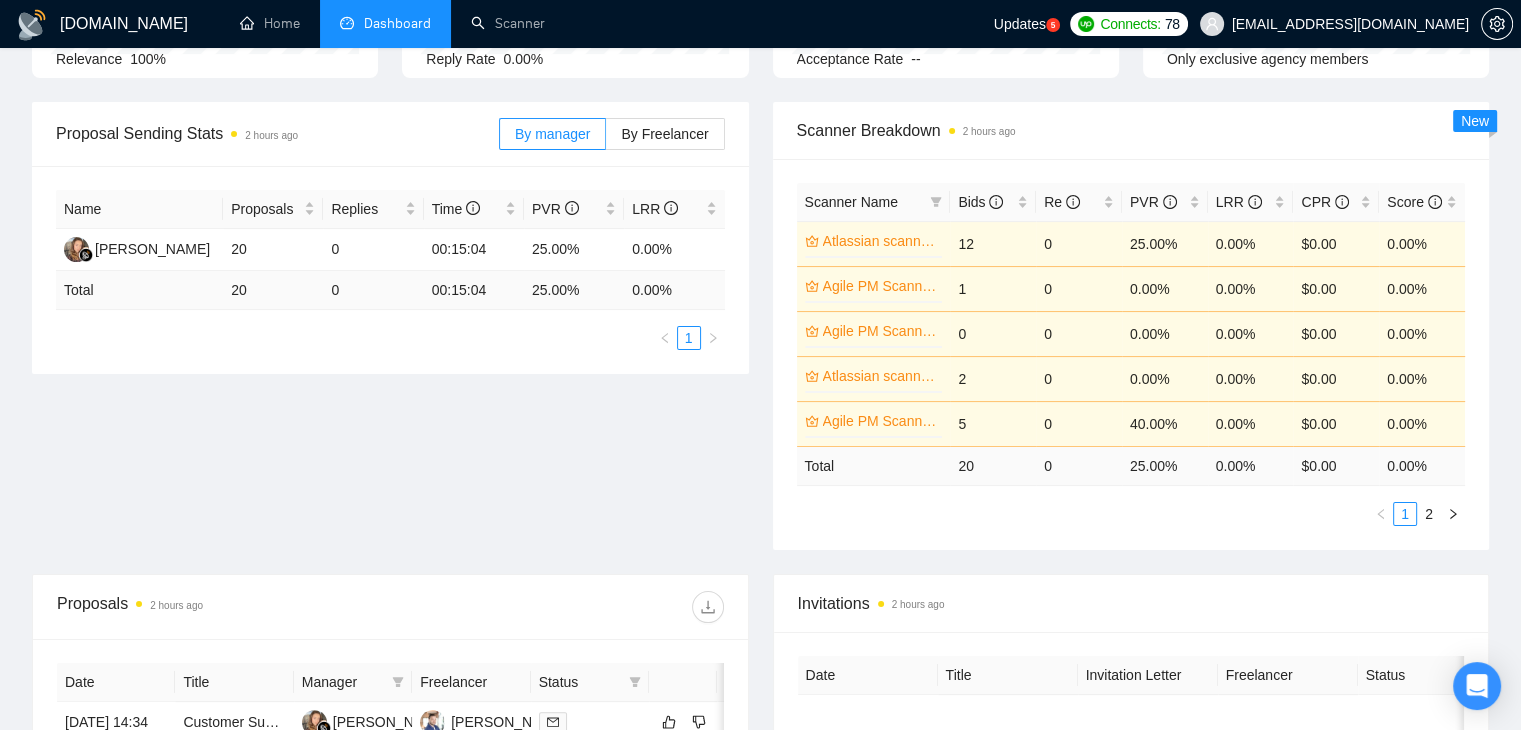 scroll, scrollTop: 240, scrollLeft: 0, axis: vertical 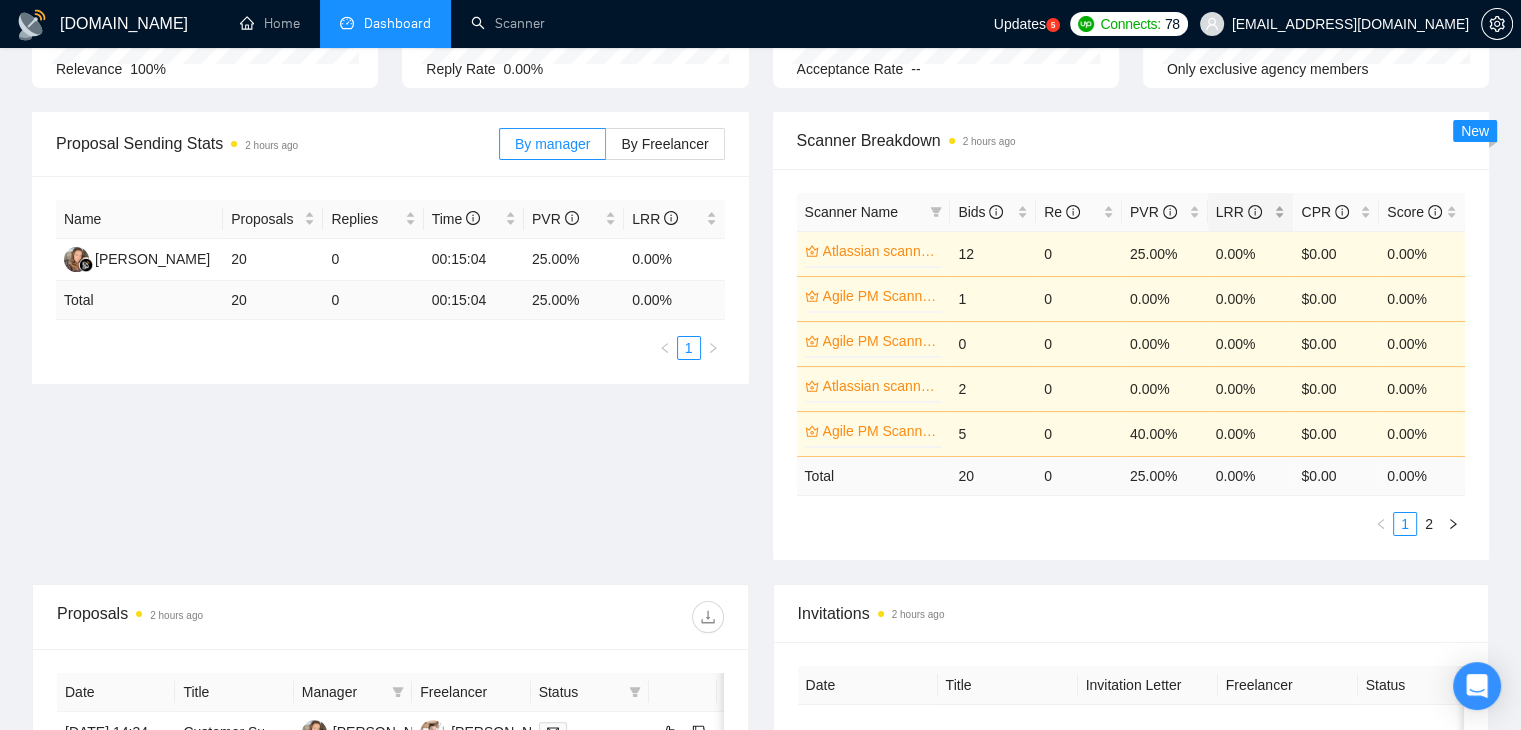 click on "LRR" at bounding box center [1251, 212] 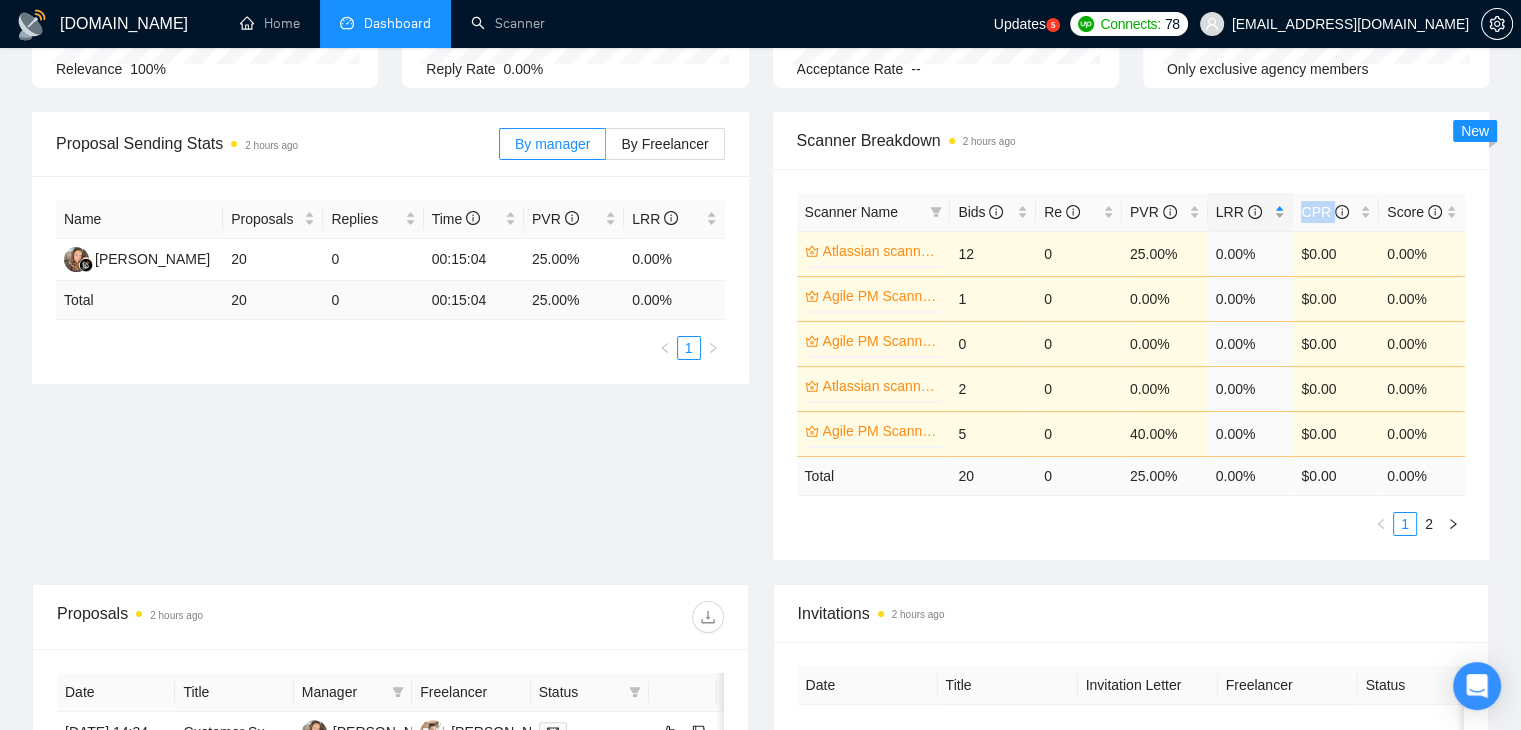 click on "LRR" at bounding box center (1251, 212) 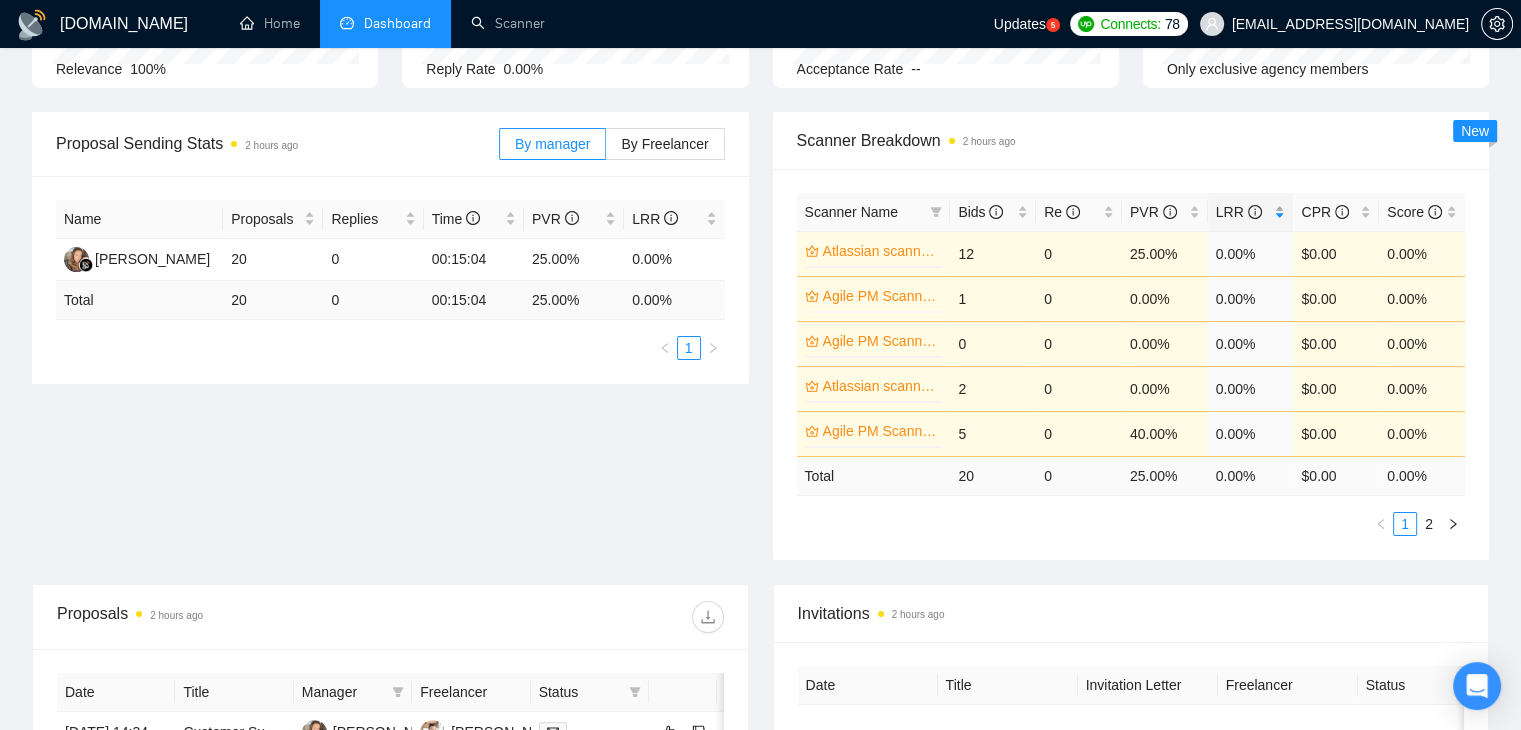 click on "LRR" at bounding box center [1251, 212] 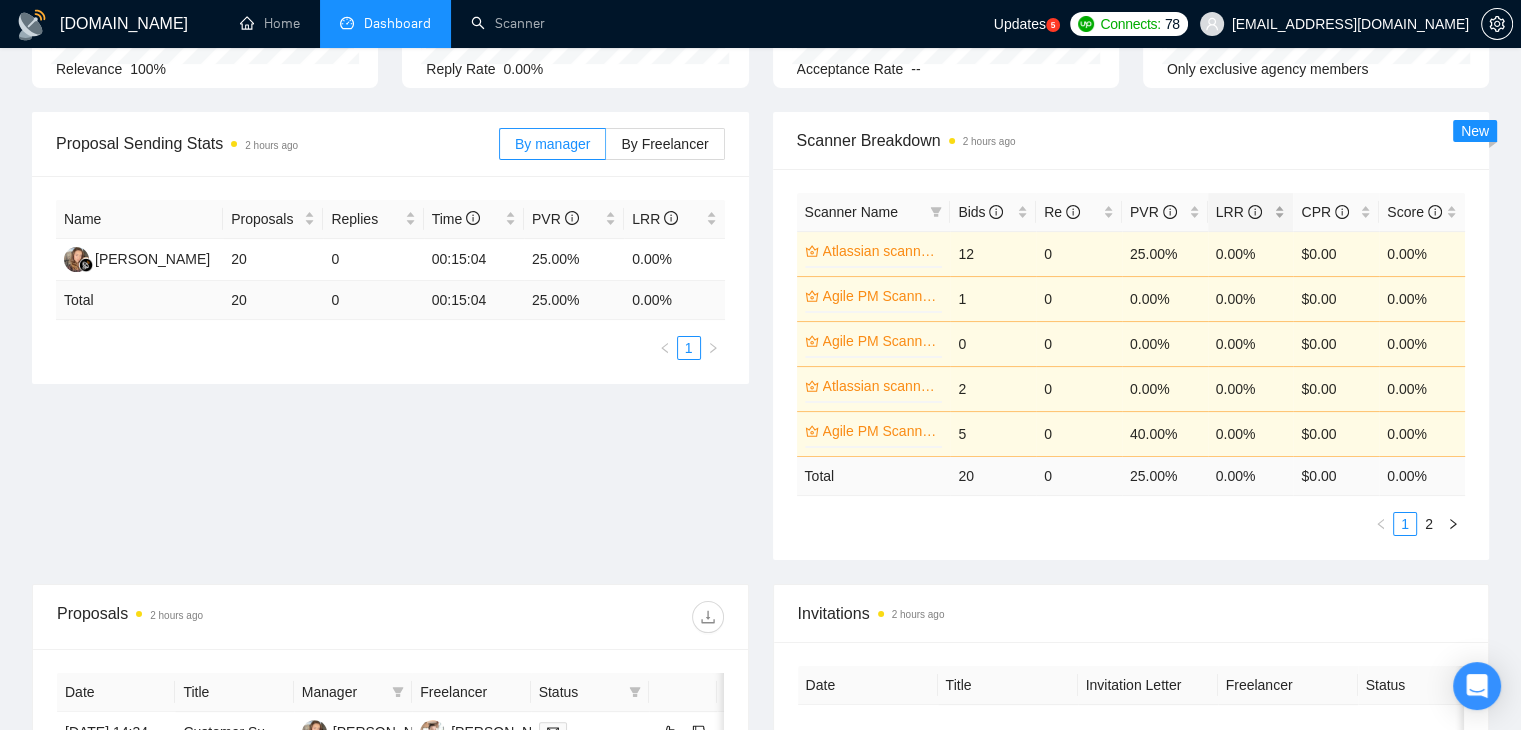 click on "LRR" at bounding box center (1251, 212) 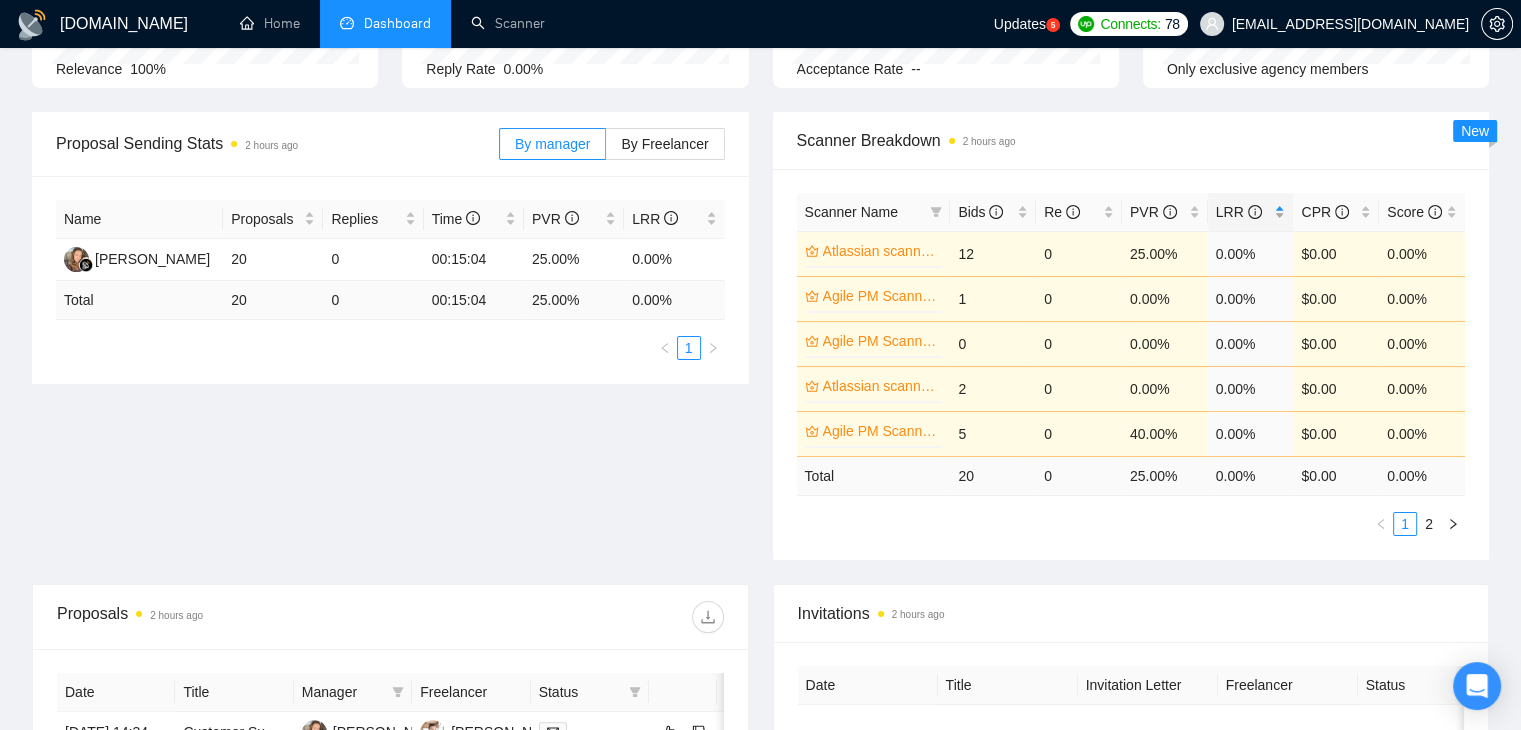 click on "LRR" at bounding box center (1251, 212) 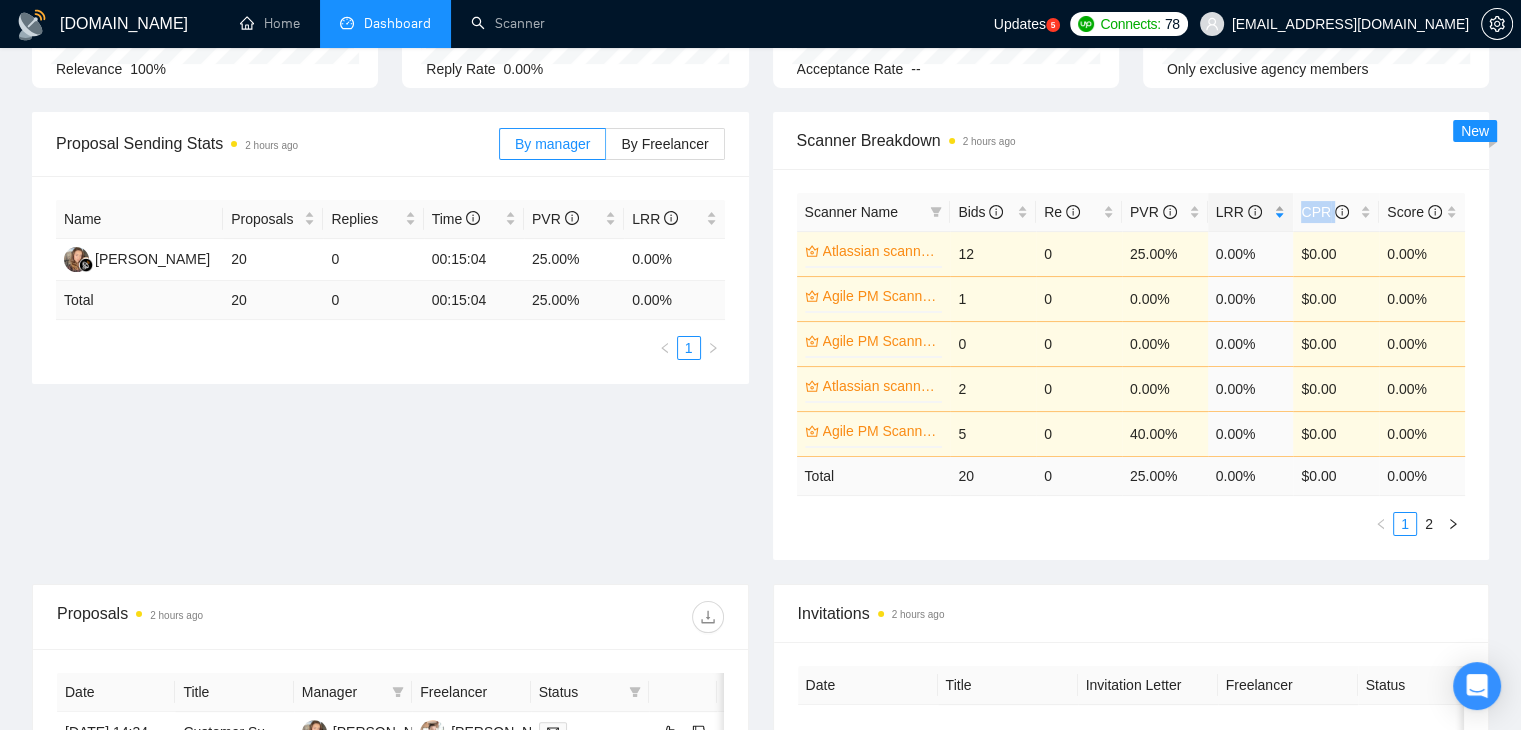 click on "LRR" at bounding box center (1251, 212) 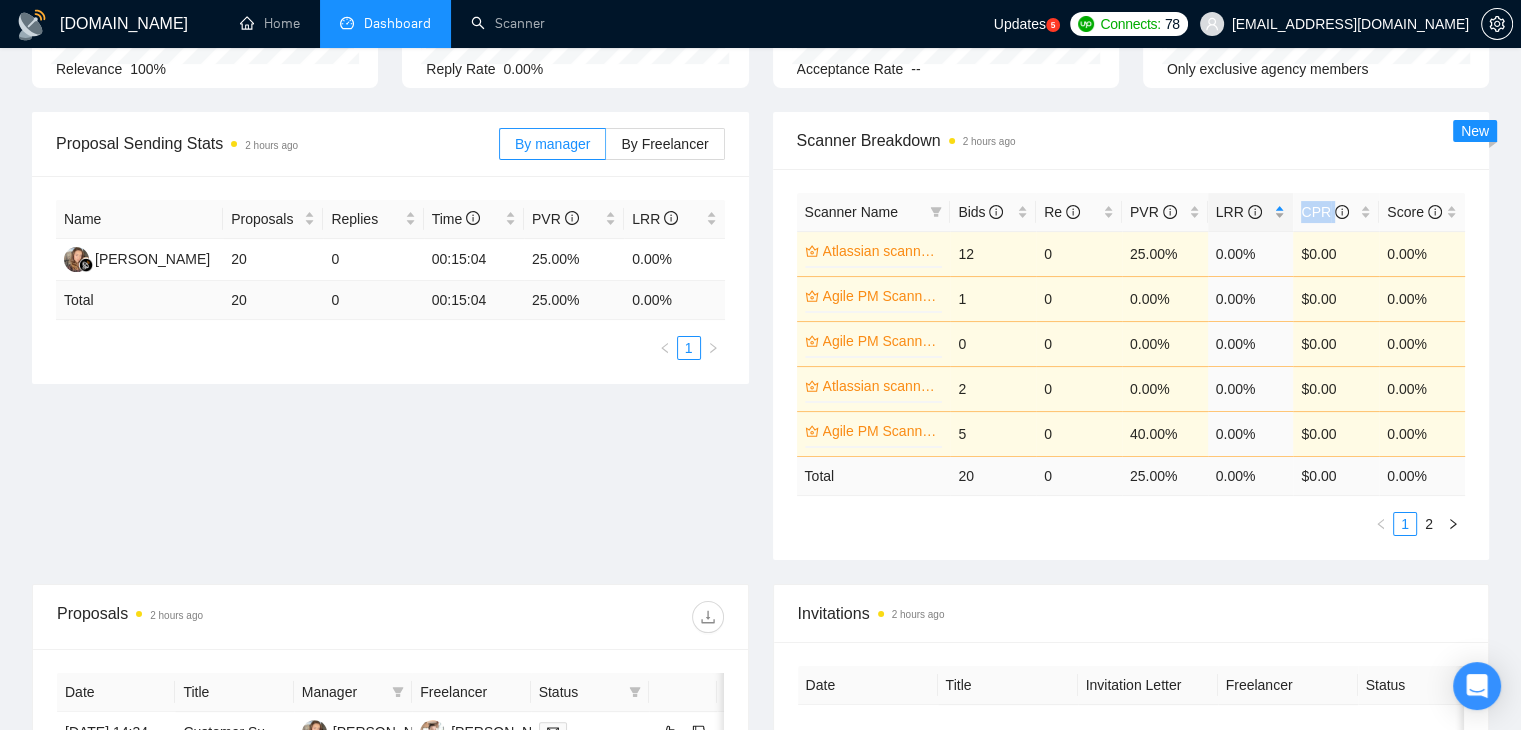 click on "LRR" at bounding box center (1251, 212) 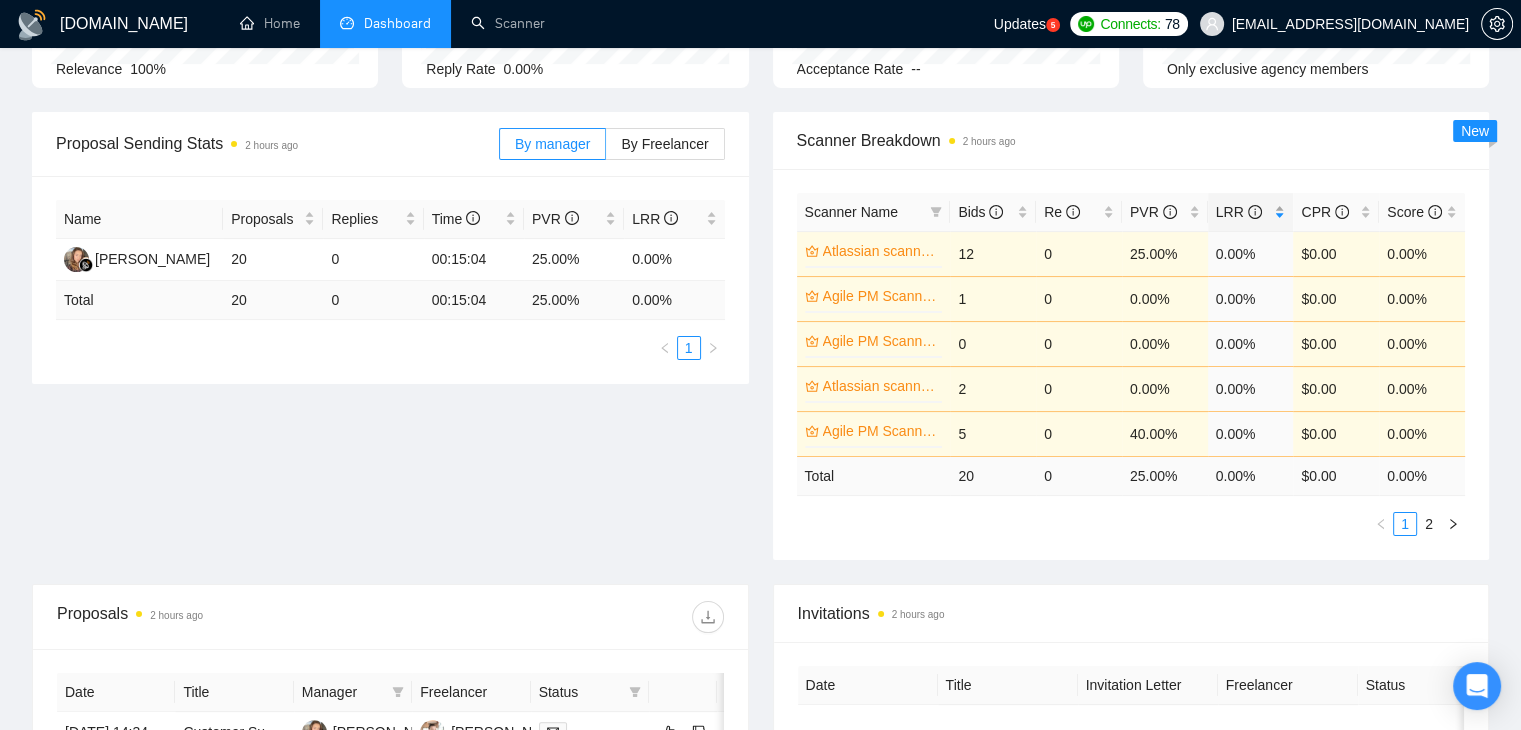 click on "LRR" at bounding box center [1251, 212] 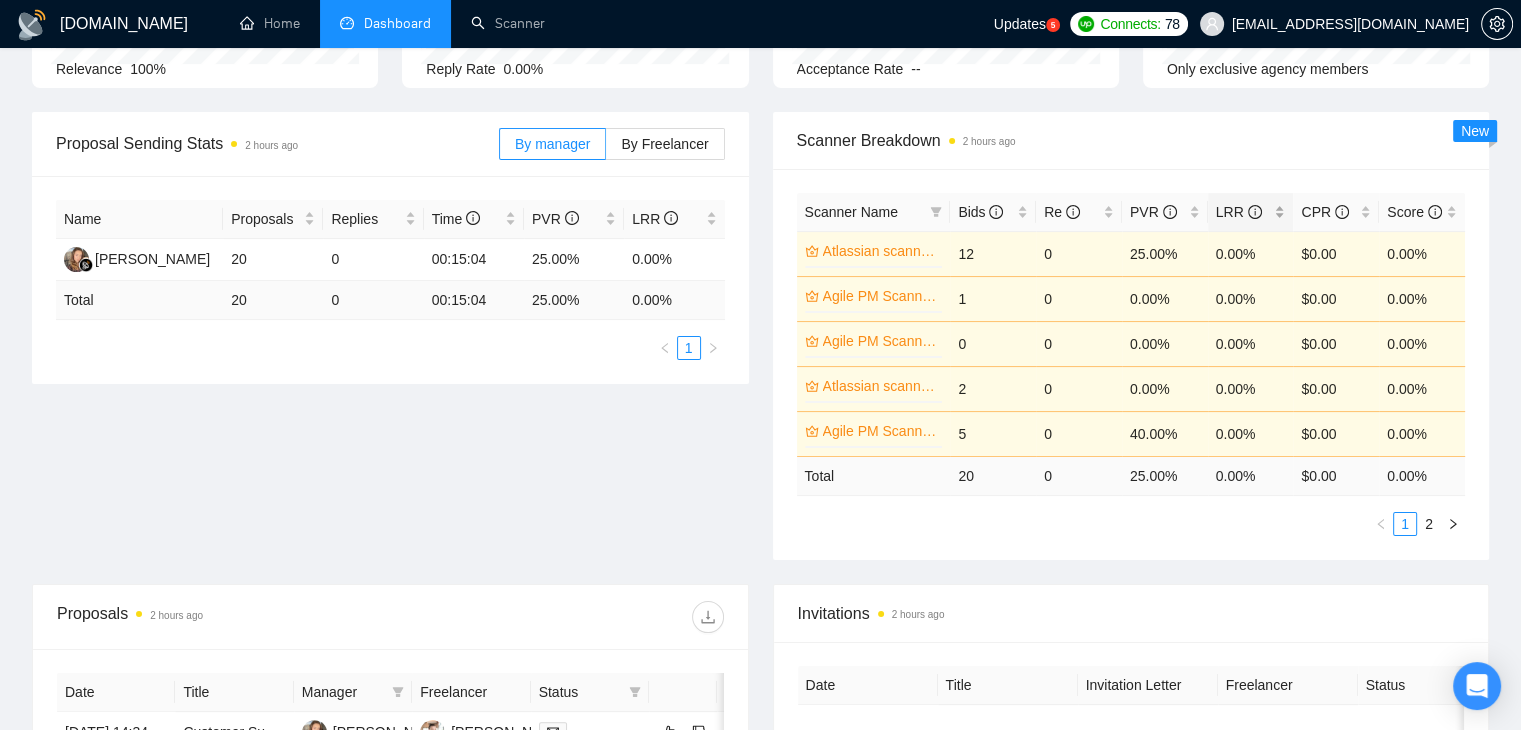 click on "LRR" at bounding box center [1251, 212] 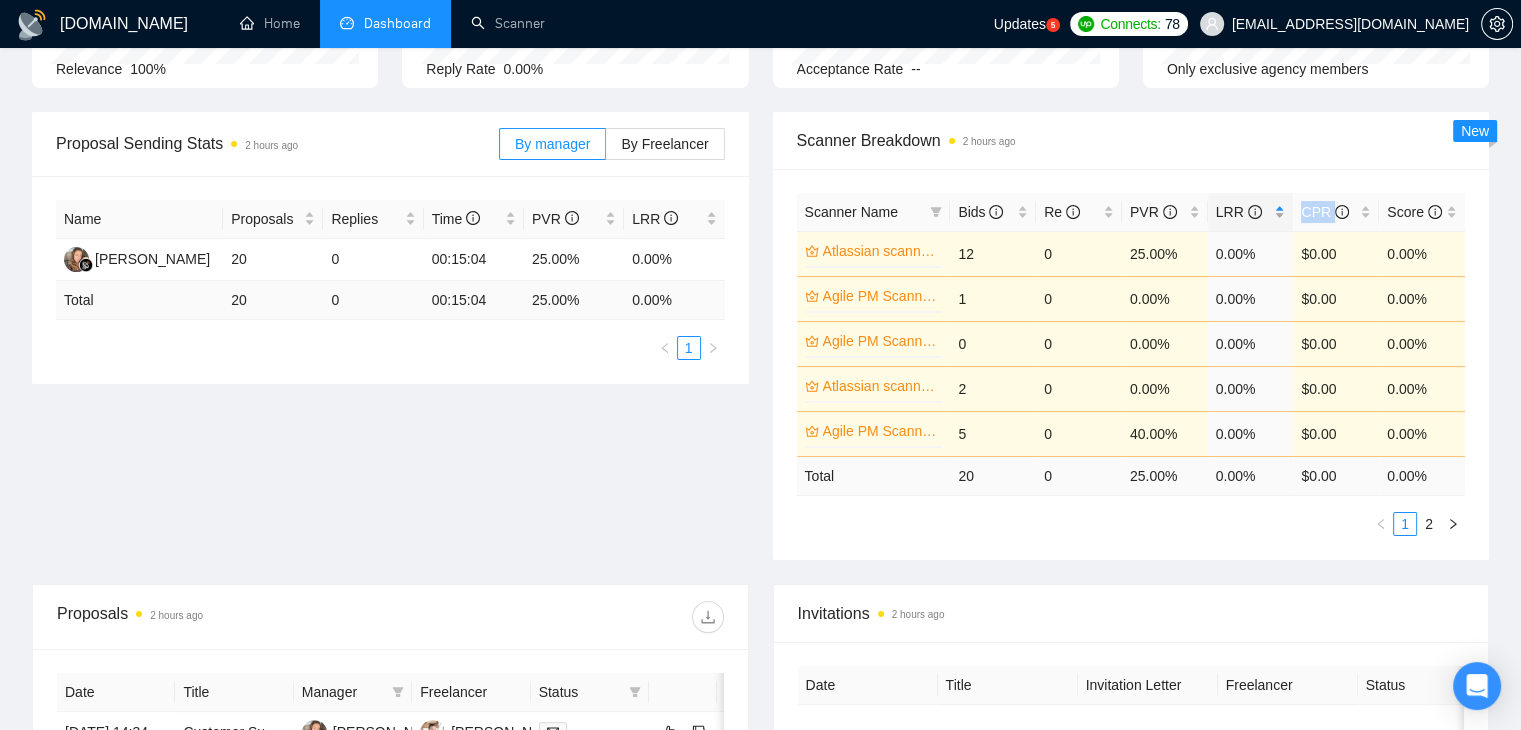 click on "LRR" at bounding box center (1251, 212) 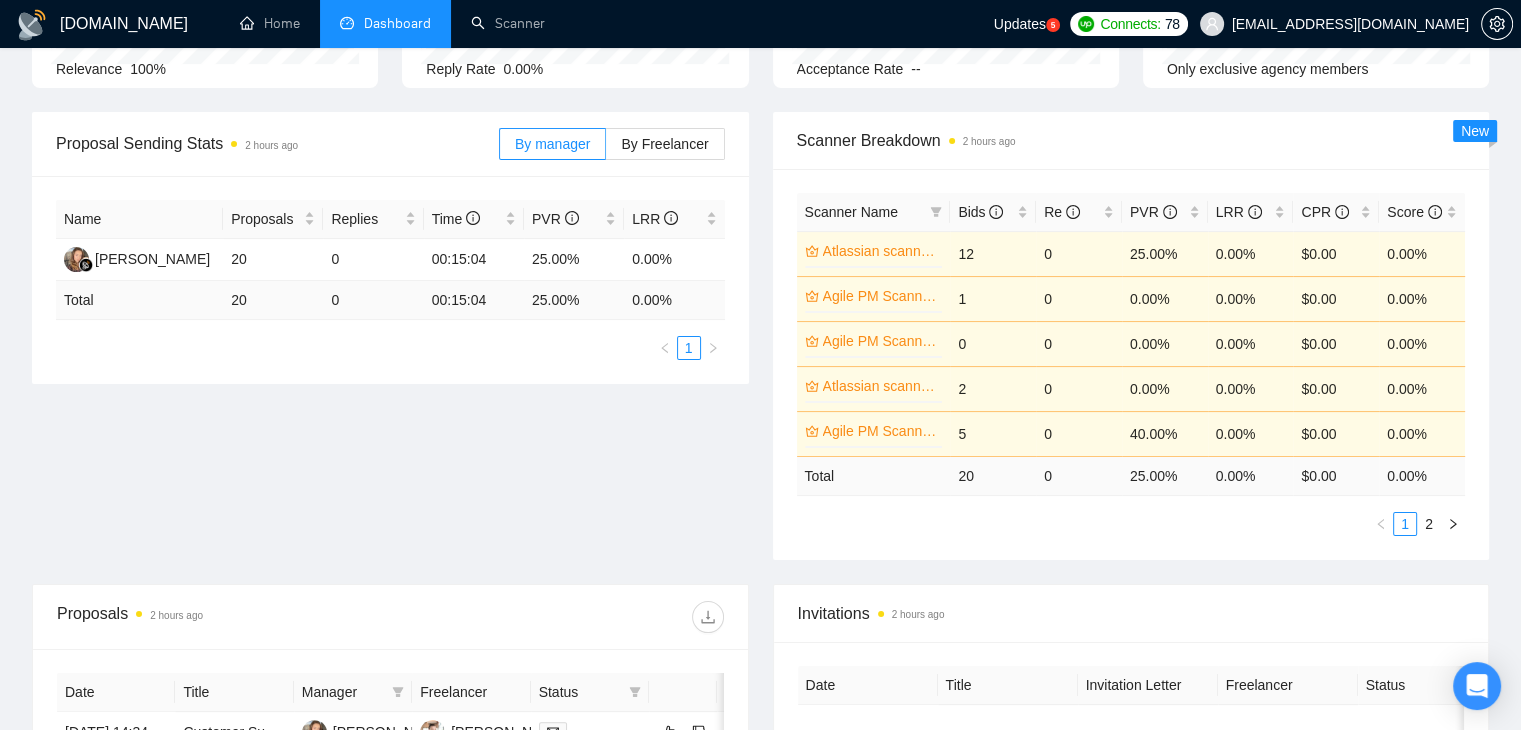 click on "Opportunities a few seconds ago 22   Relevance 100% Proposals 2 hours ago 20   Reply Rate 0.00% Invitations 2 hours ago 0   Acceptance Rate -- Profile Views 2 hours ago 0   Only exclusive agency members" at bounding box center [760, 9] 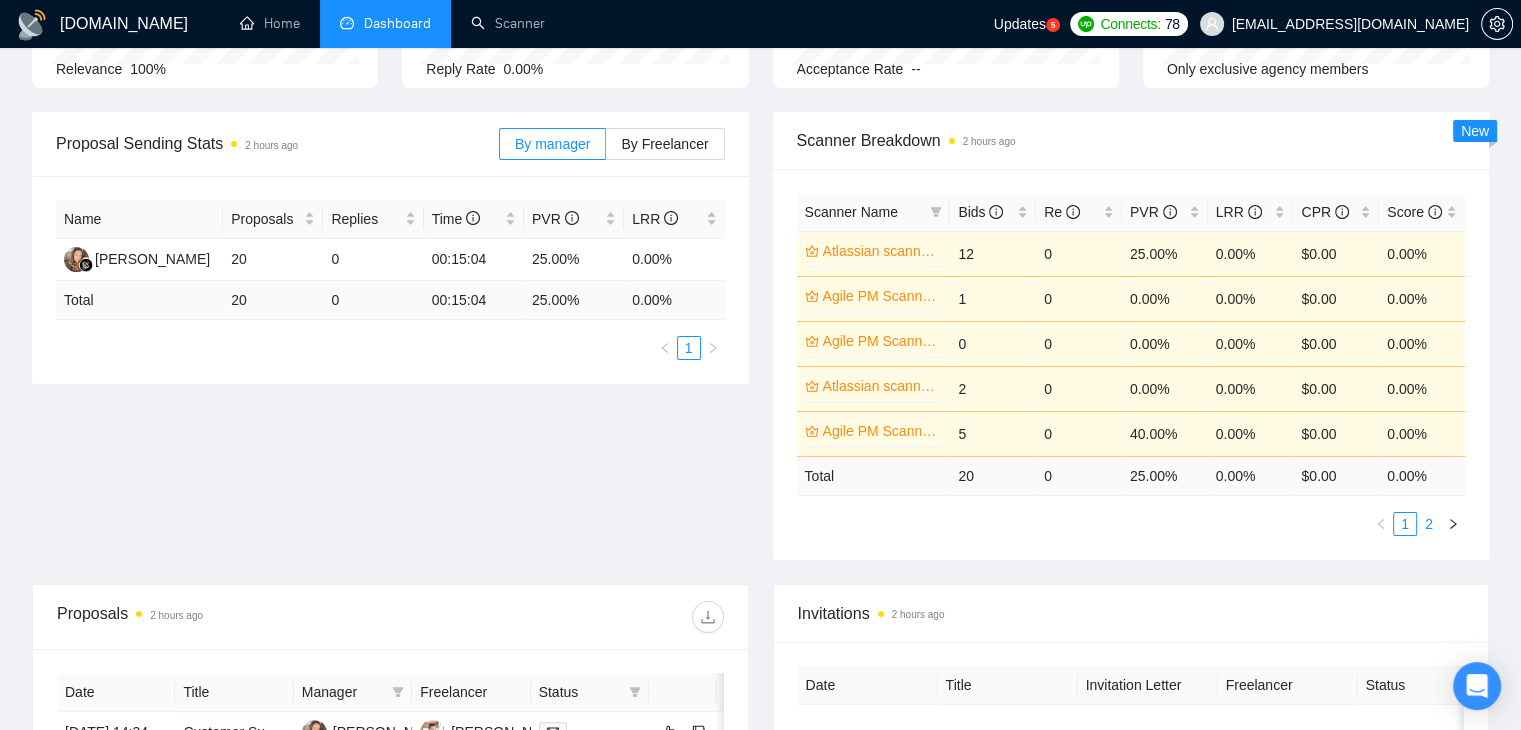 click on "2" at bounding box center (1429, 524) 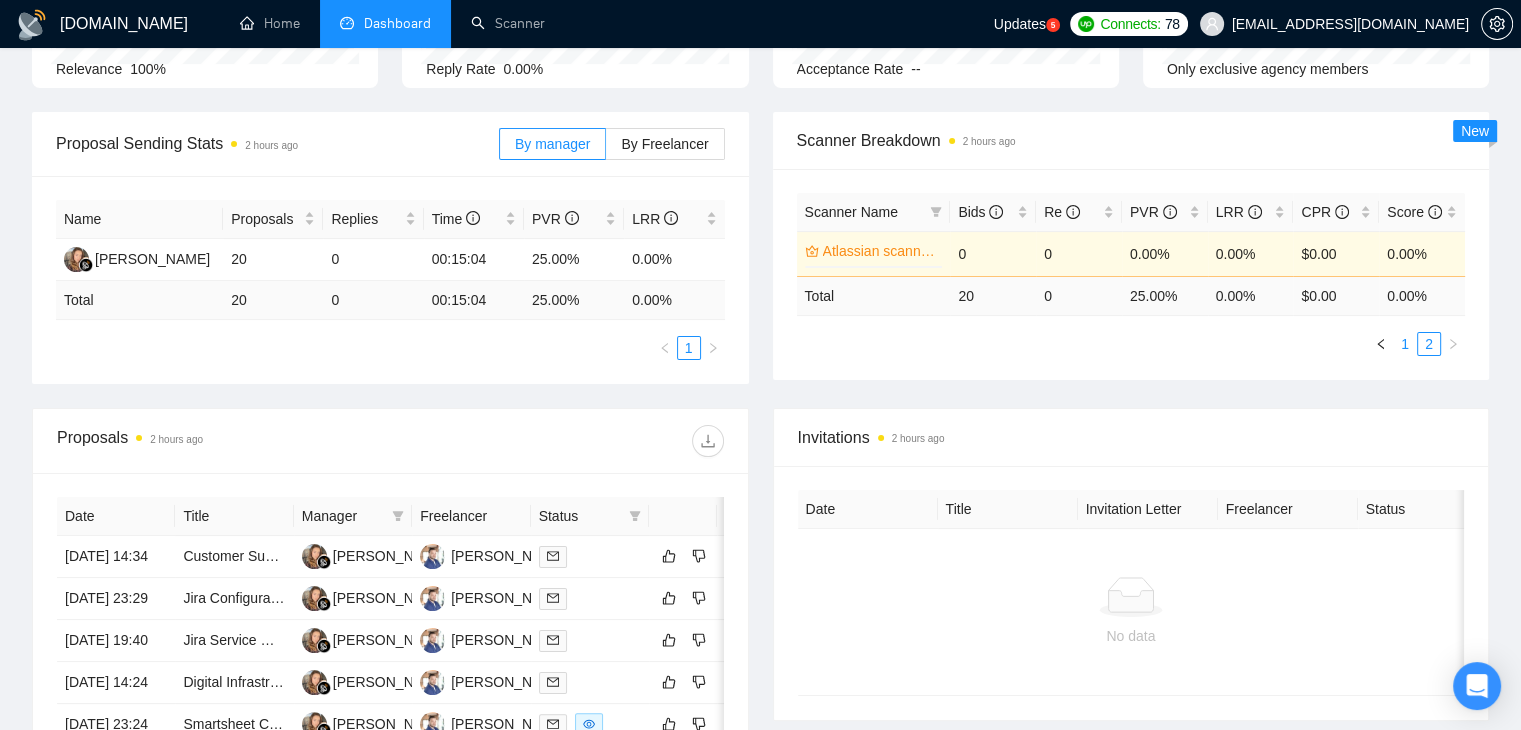 click on "1" at bounding box center (1405, 344) 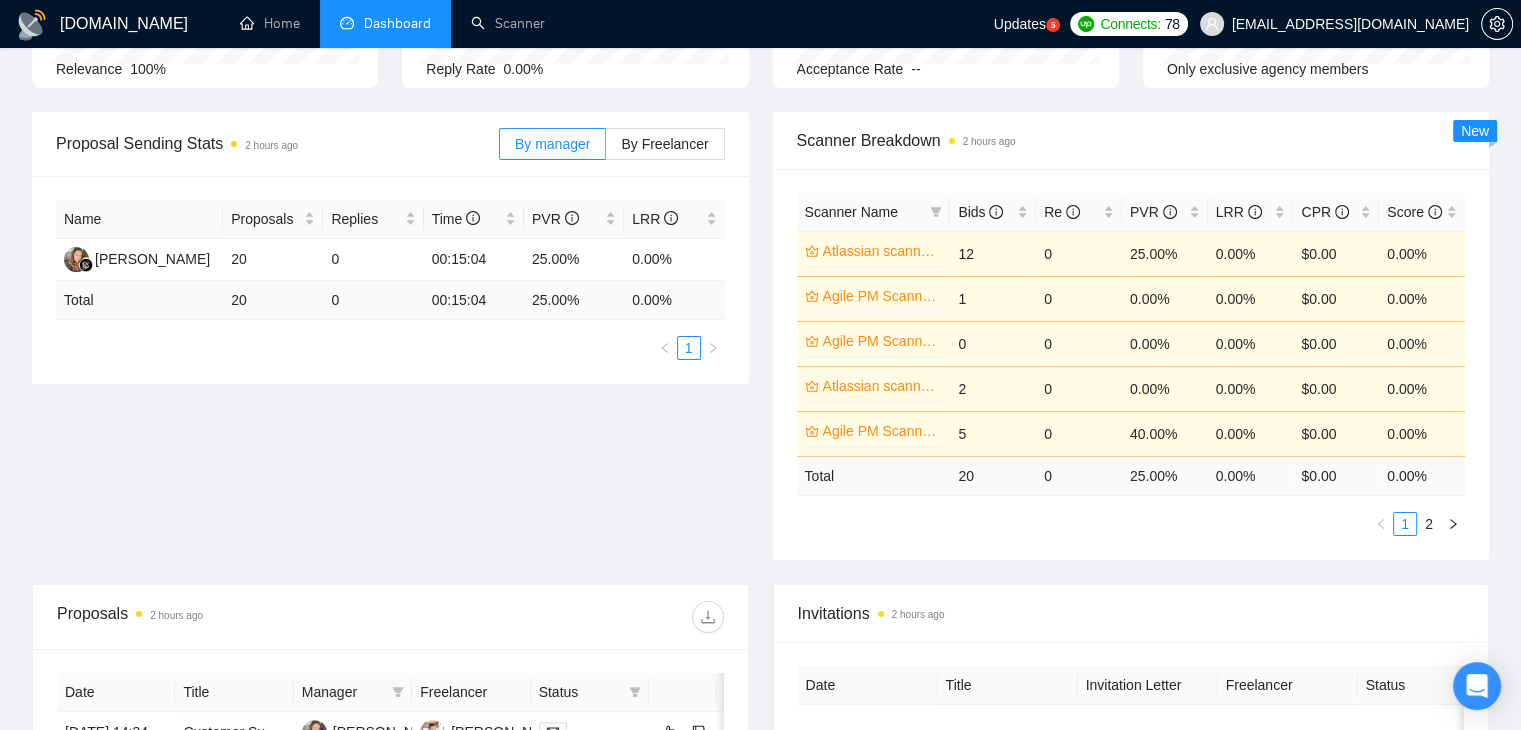 click on "Scanner Breakdown 2 hours ago" at bounding box center (1131, 140) 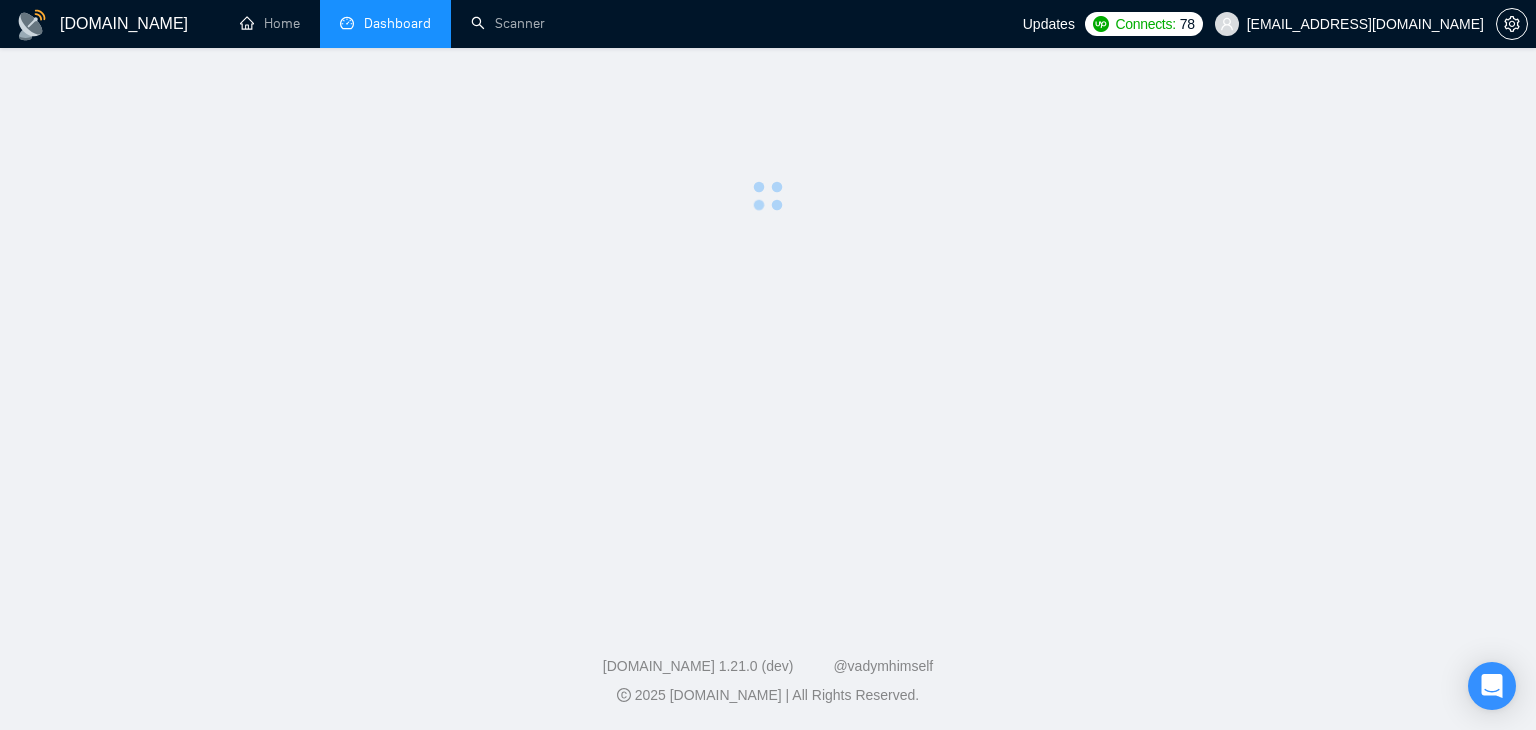 scroll, scrollTop: 0, scrollLeft: 0, axis: both 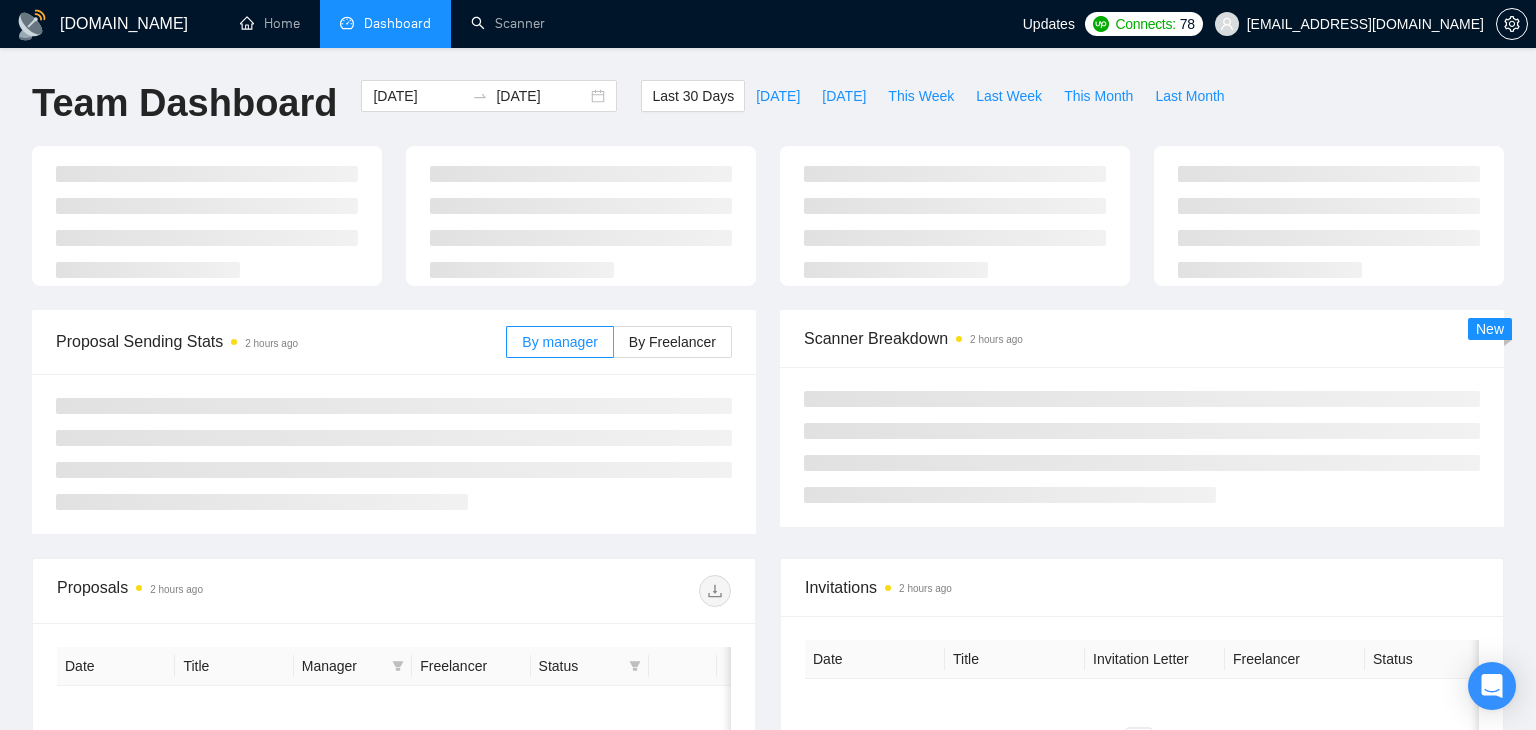 type on "[DATE]" 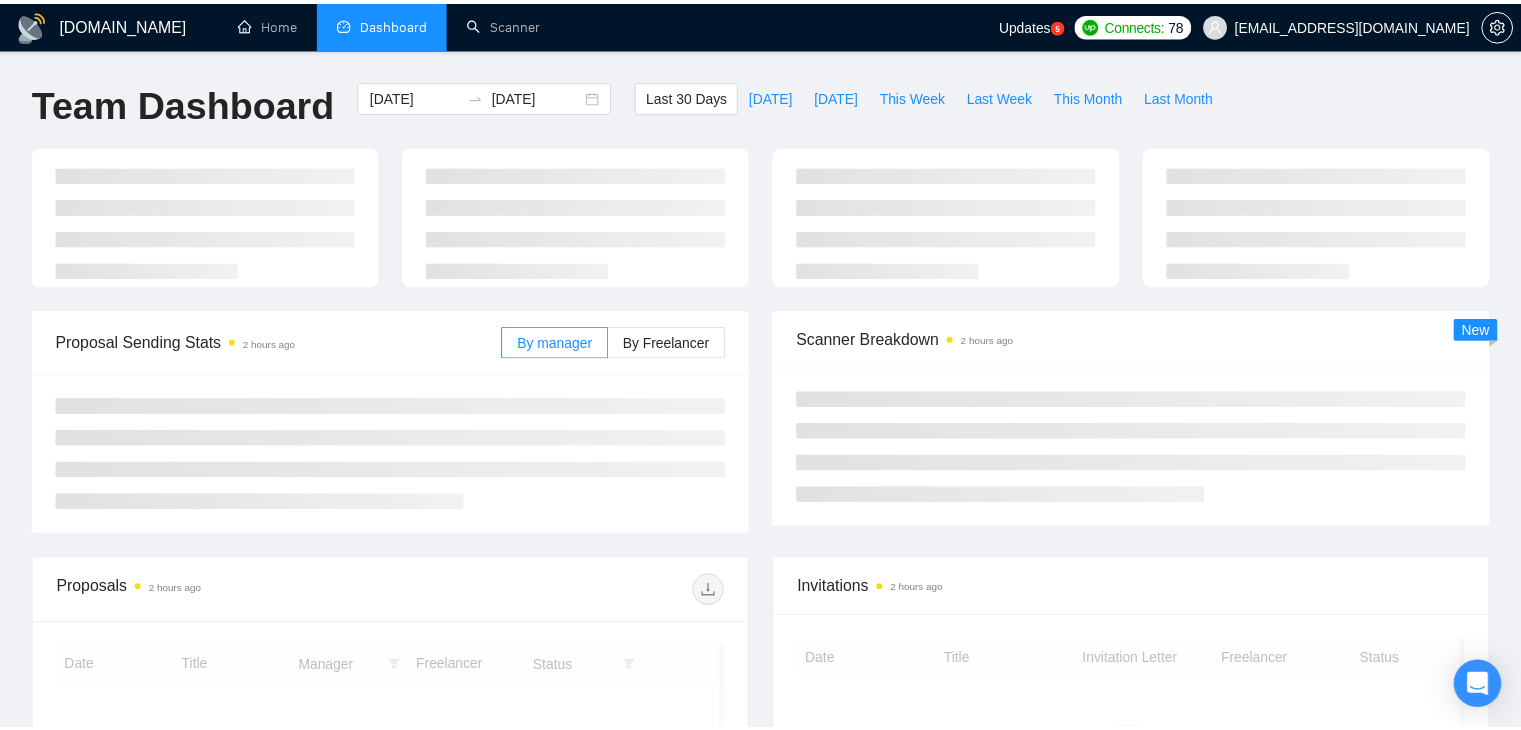 scroll, scrollTop: 240, scrollLeft: 0, axis: vertical 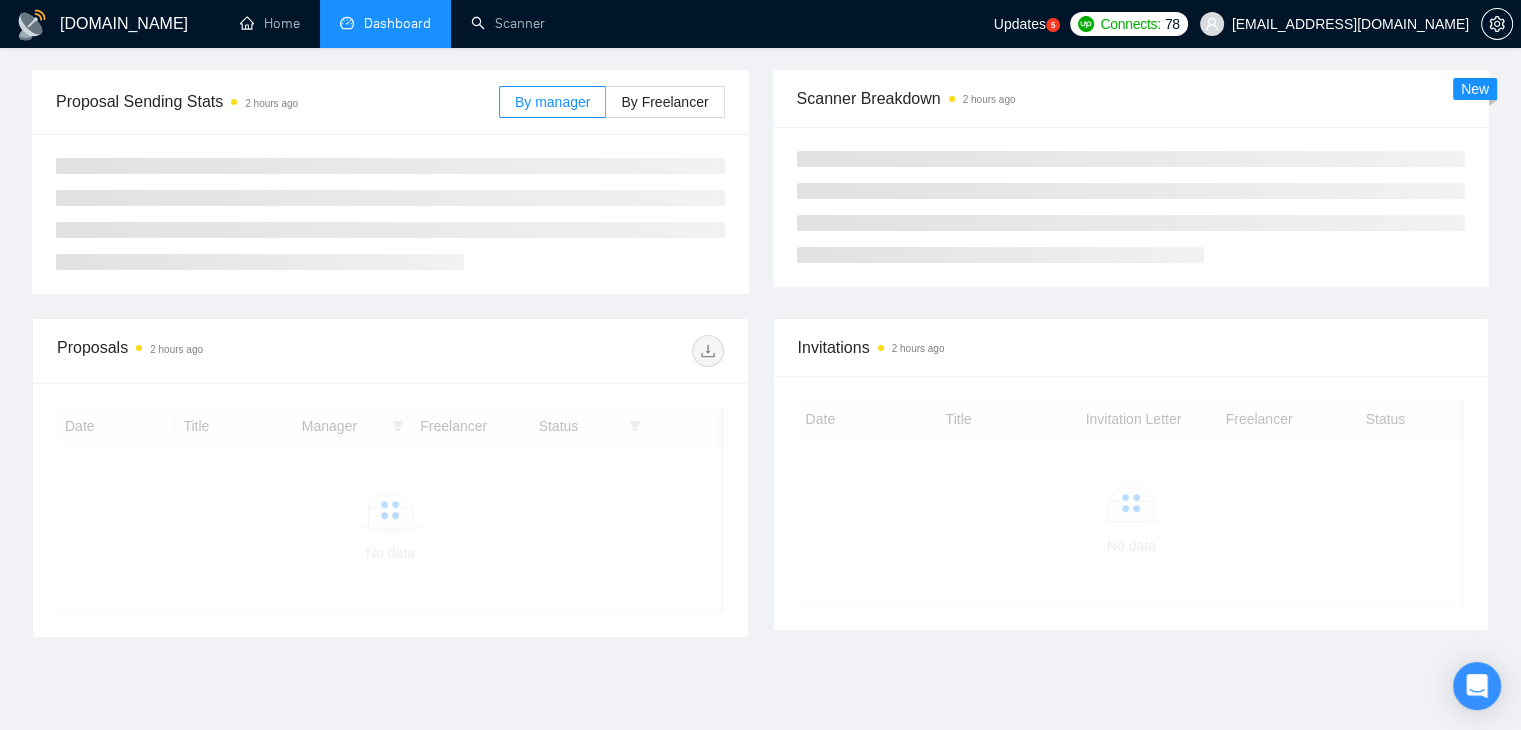 click on "[EMAIL_ADDRESS][DOMAIN_NAME]" at bounding box center (1350, 24) 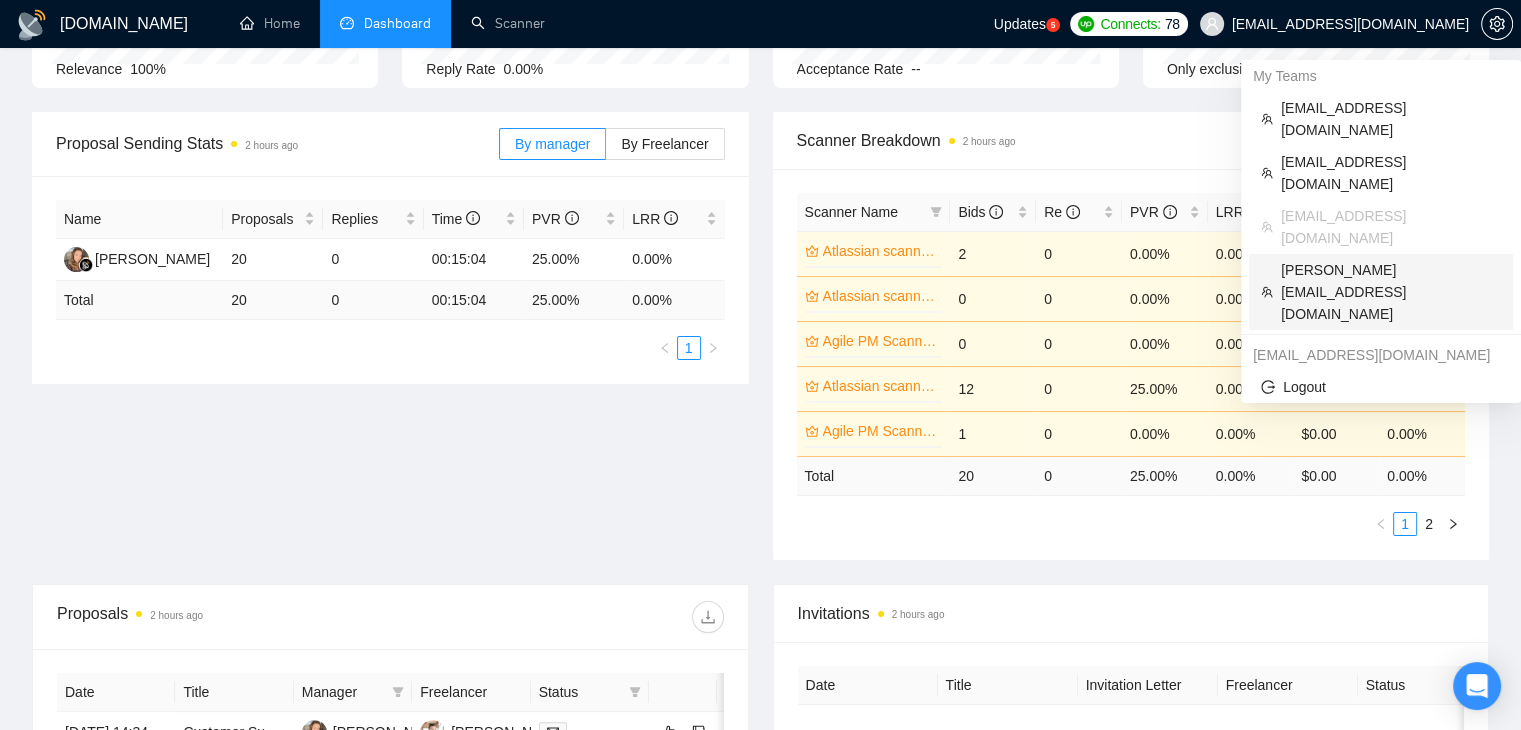 click on "[PERSON_NAME][EMAIL_ADDRESS][DOMAIN_NAME]" at bounding box center [1381, 292] 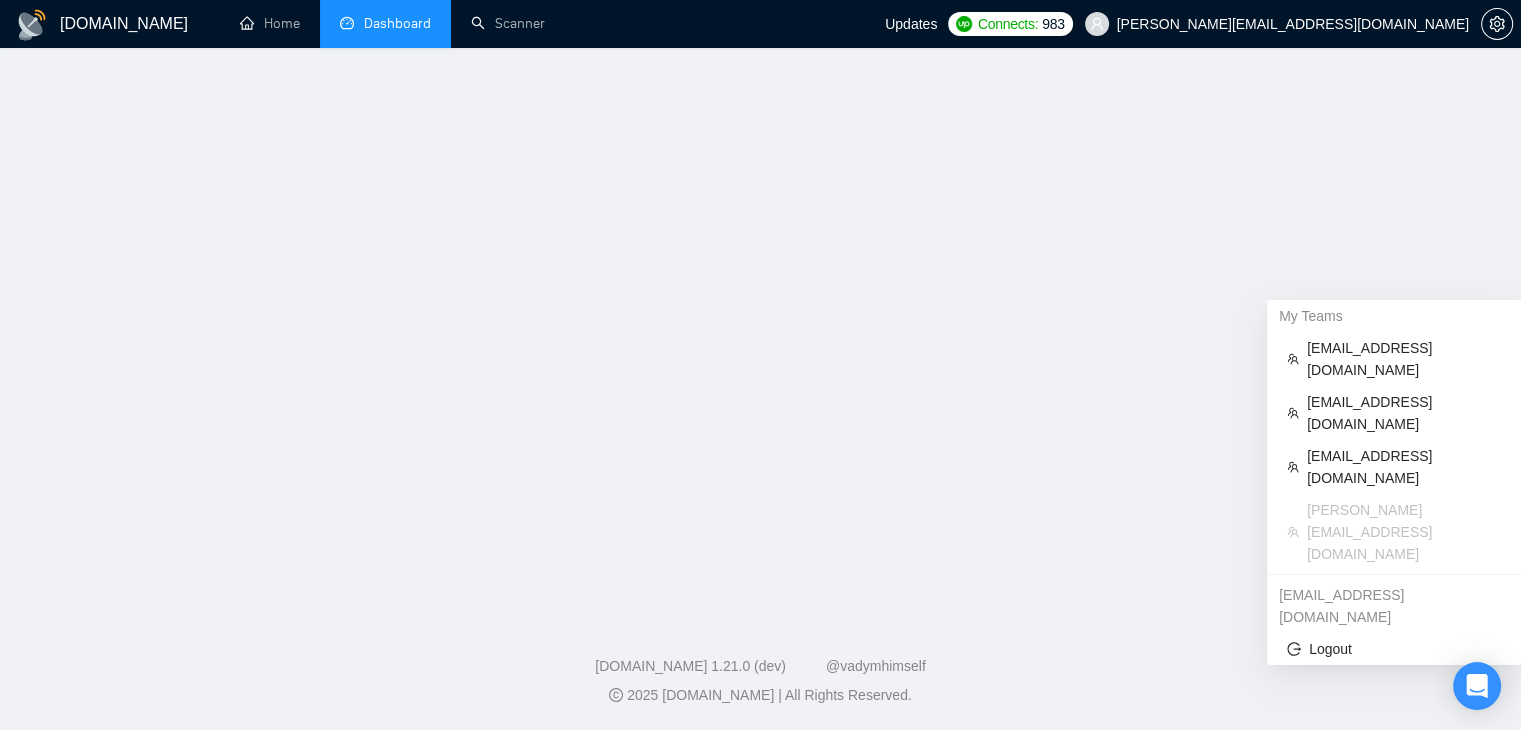 scroll, scrollTop: 0, scrollLeft: 0, axis: both 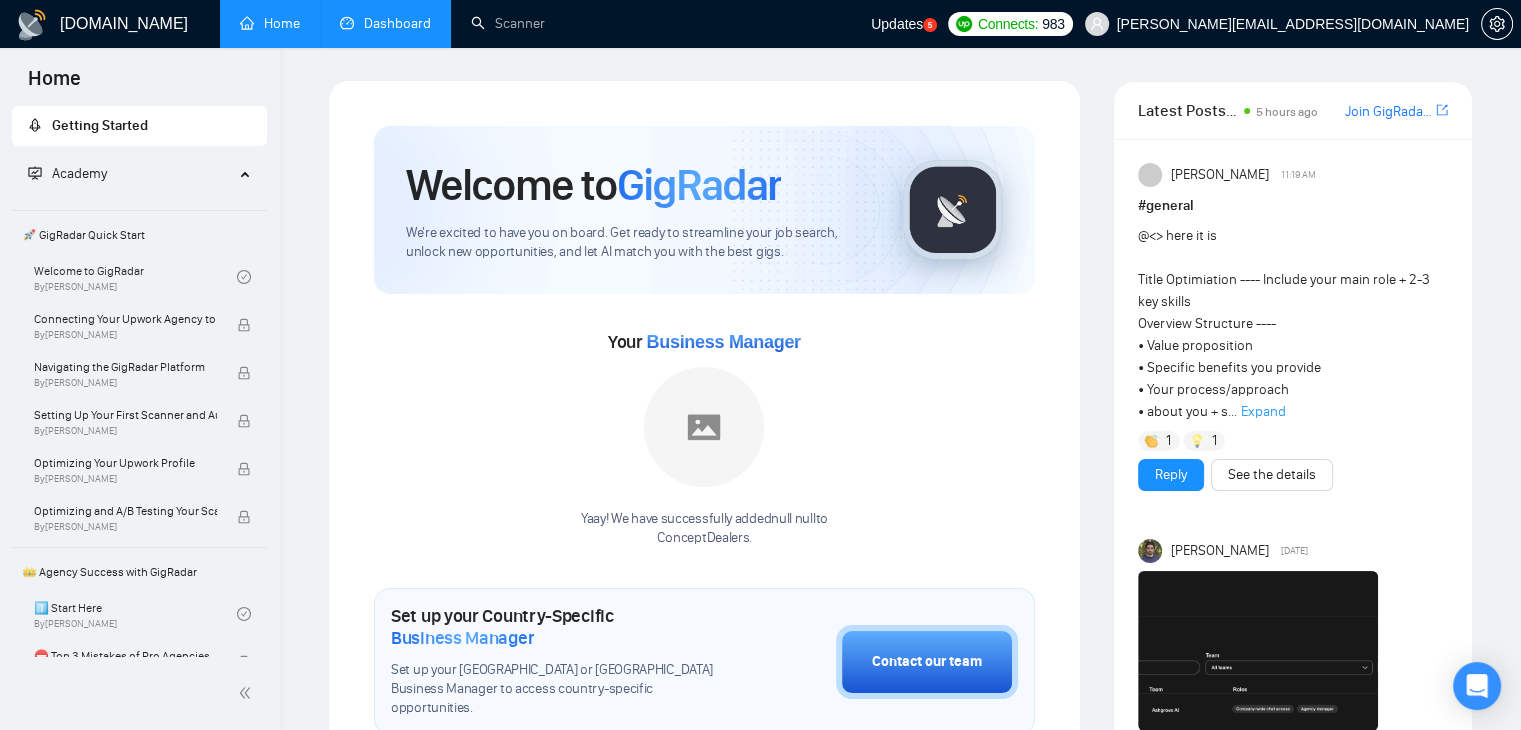 click on "Dashboard" at bounding box center [385, 23] 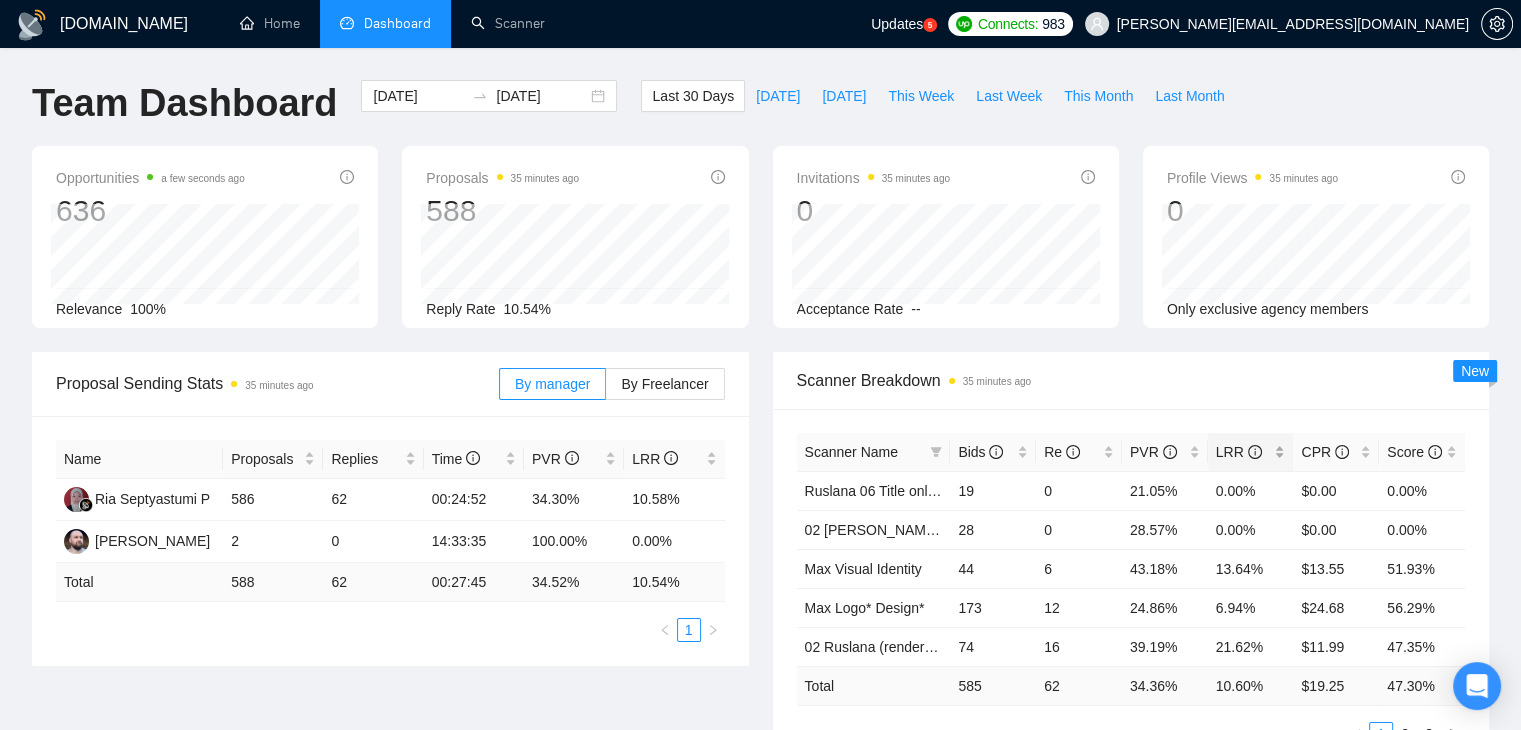 click on "LRR" at bounding box center (1251, 452) 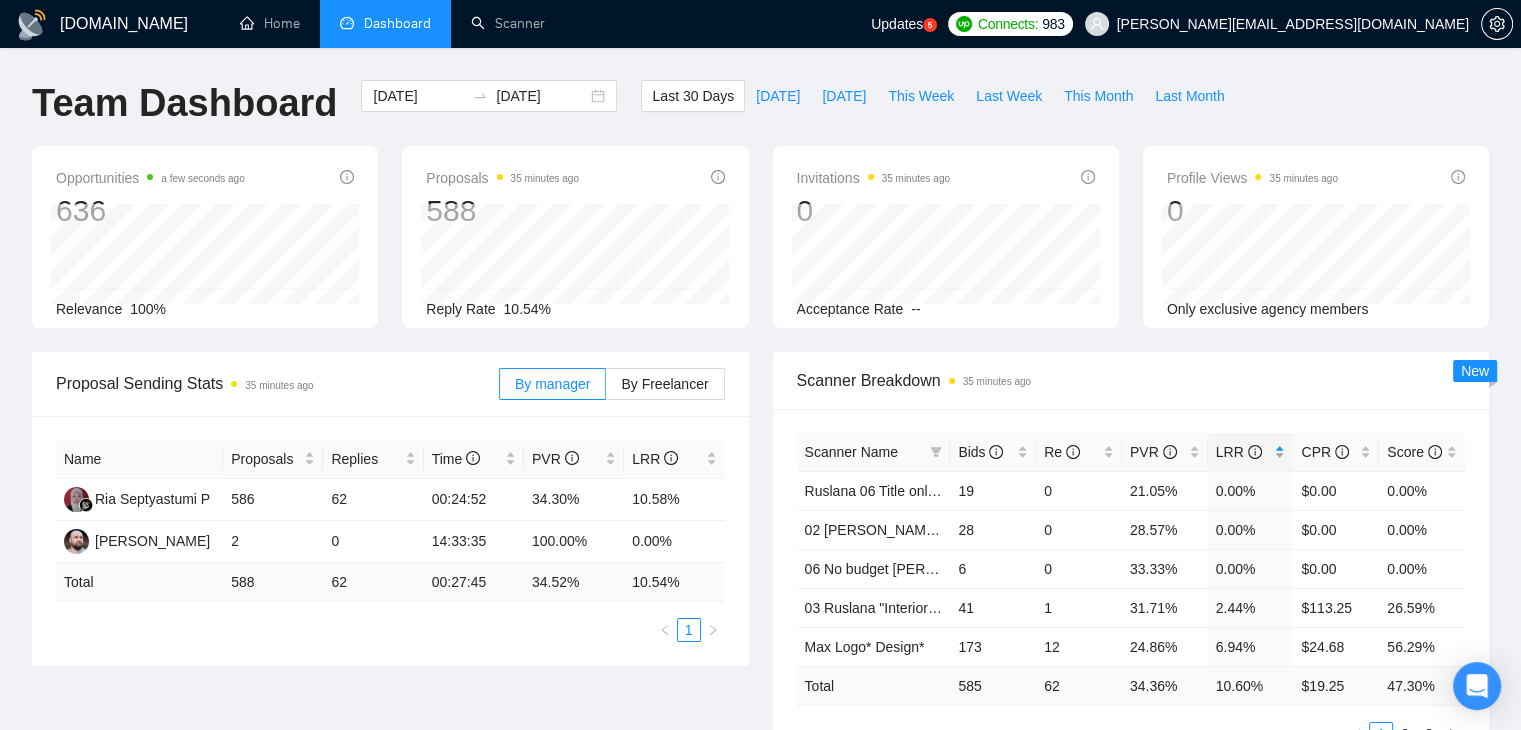 click on "LRR" at bounding box center (1251, 452) 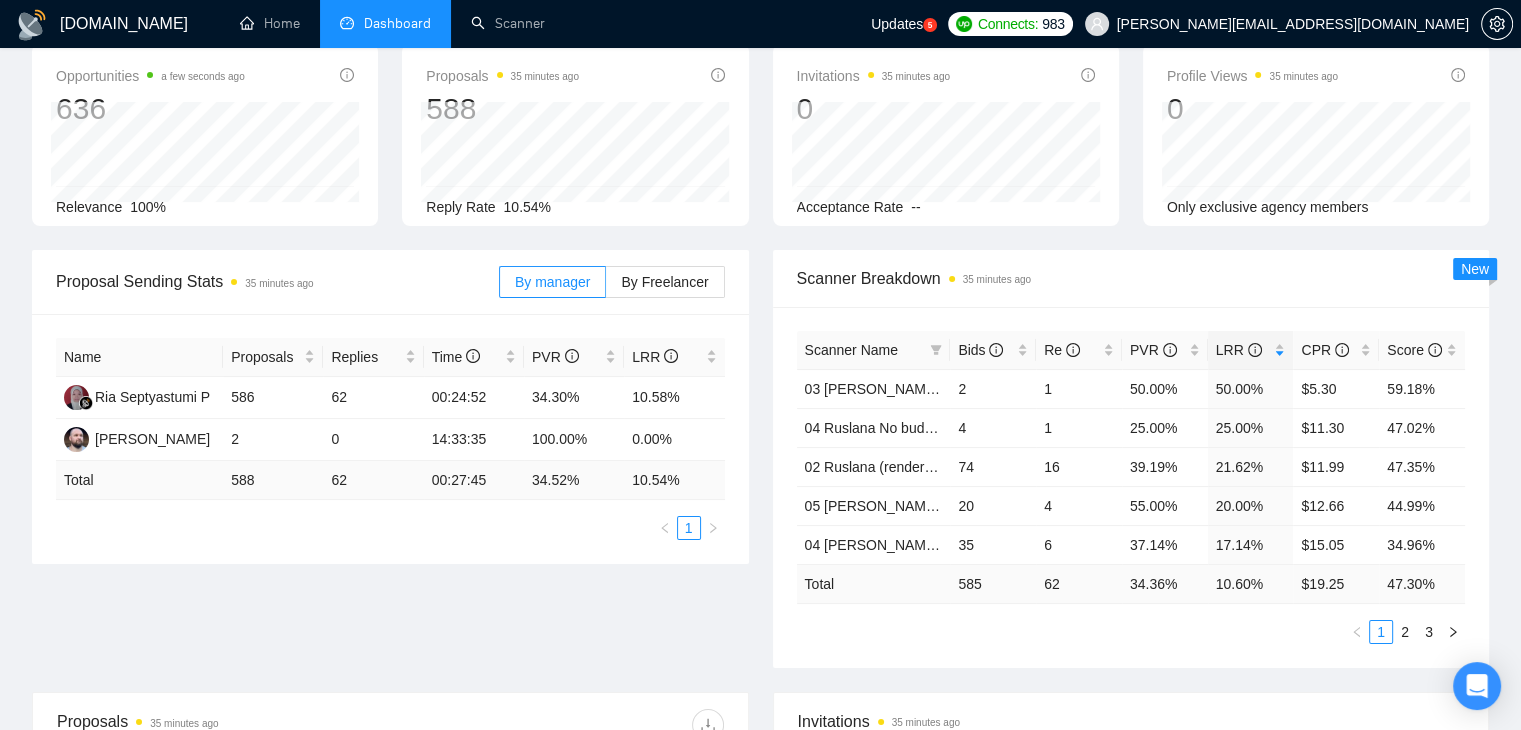 scroll, scrollTop: 108, scrollLeft: 0, axis: vertical 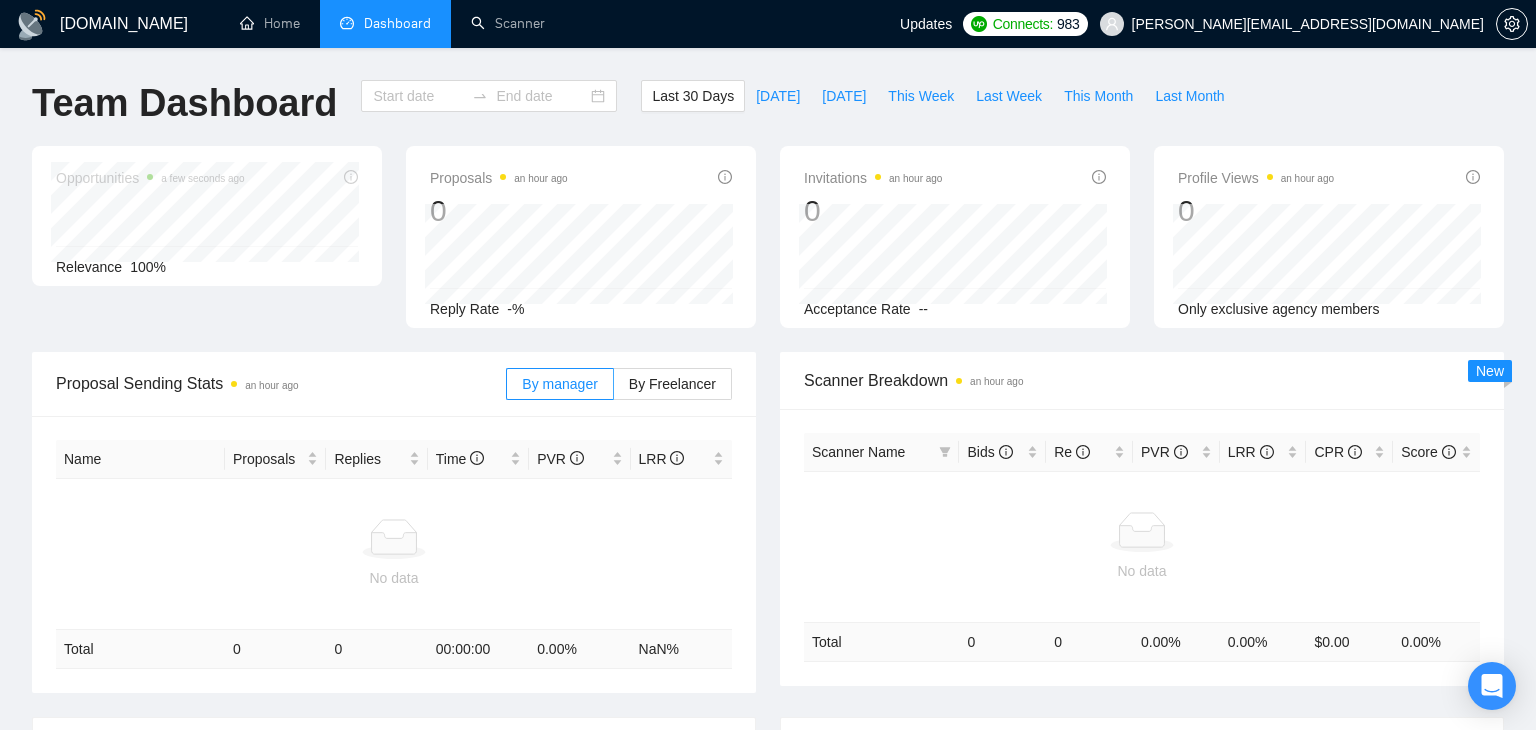 type on "[DATE]" 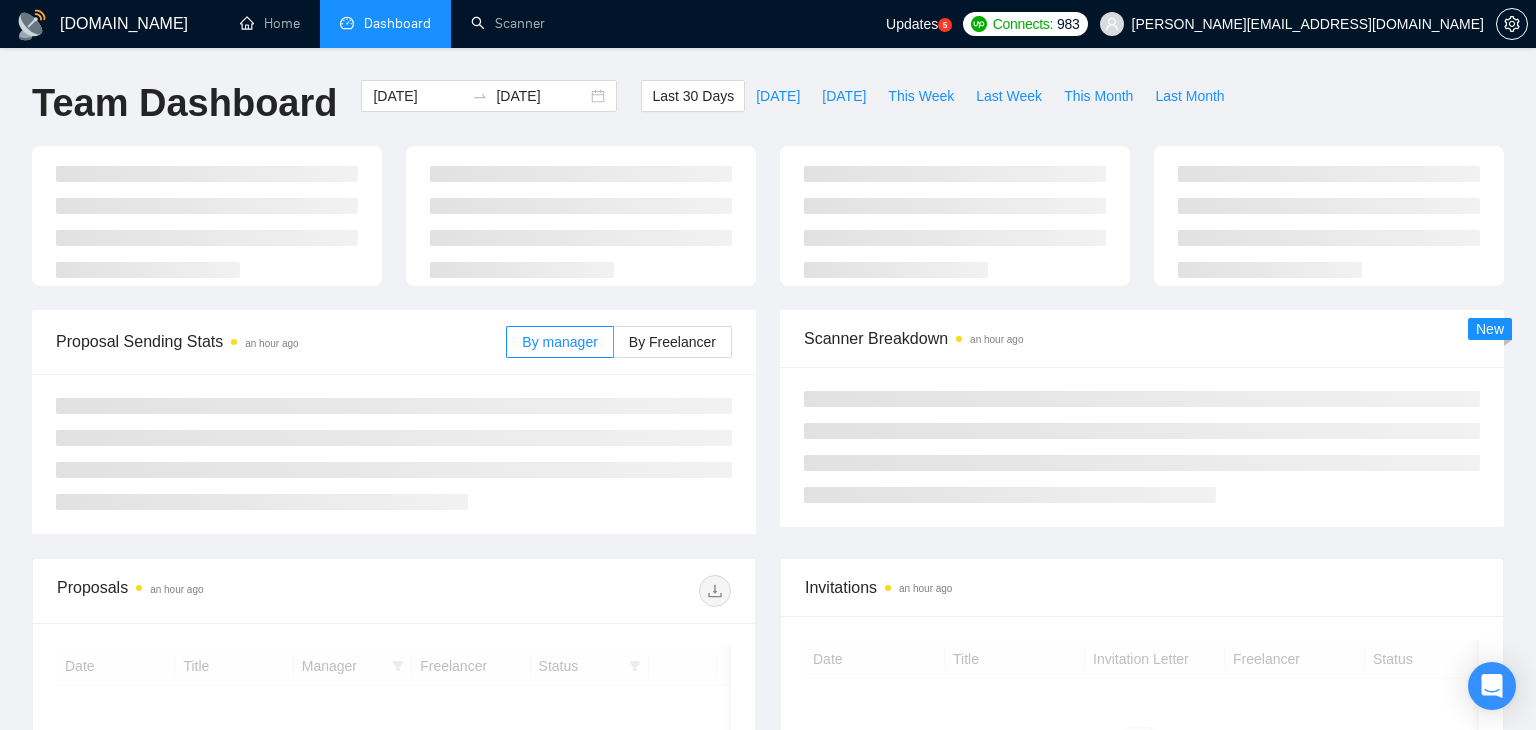 click on "[PERSON_NAME][EMAIL_ADDRESS][DOMAIN_NAME]" at bounding box center [1308, 24] 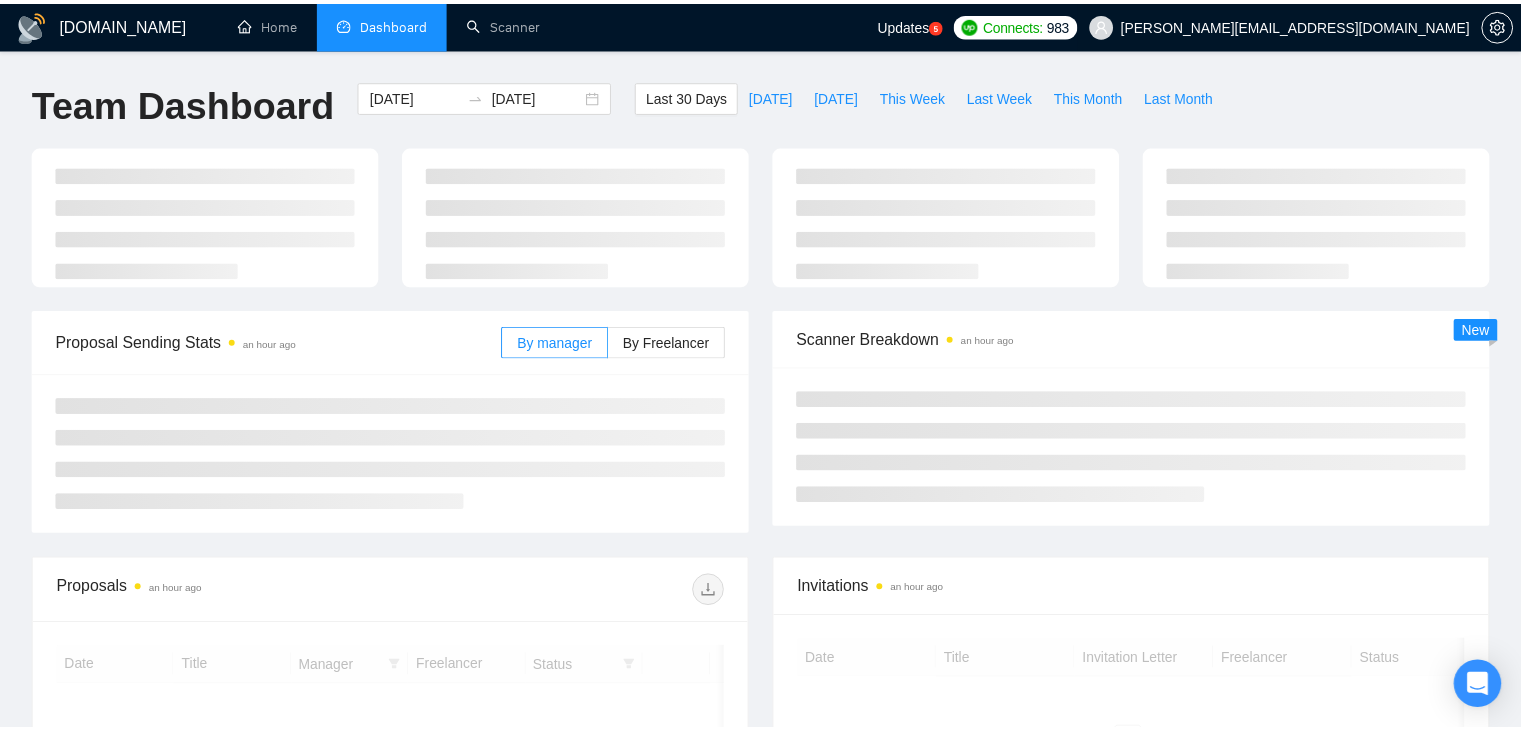 scroll, scrollTop: 111, scrollLeft: 0, axis: vertical 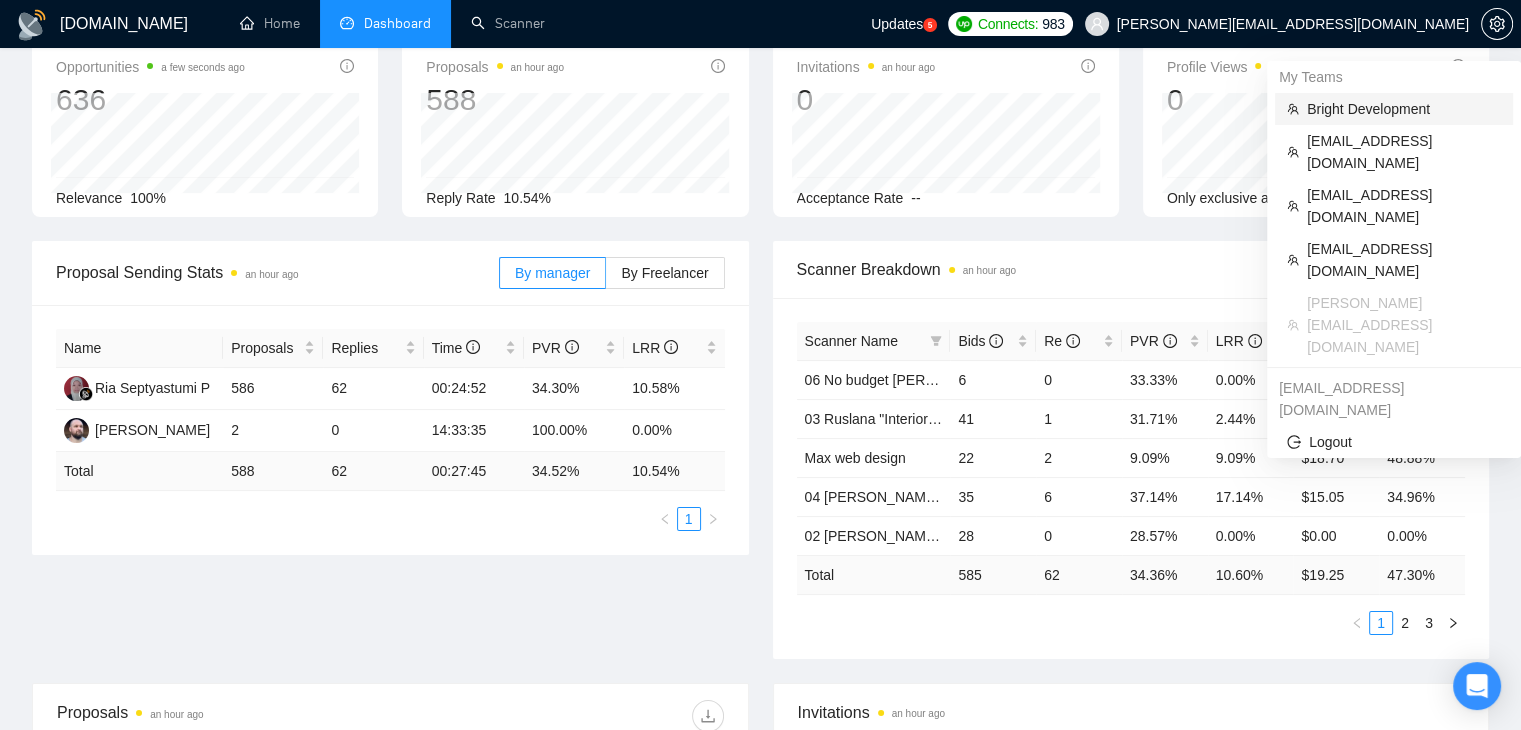 click on "Bright Development" at bounding box center (1404, 109) 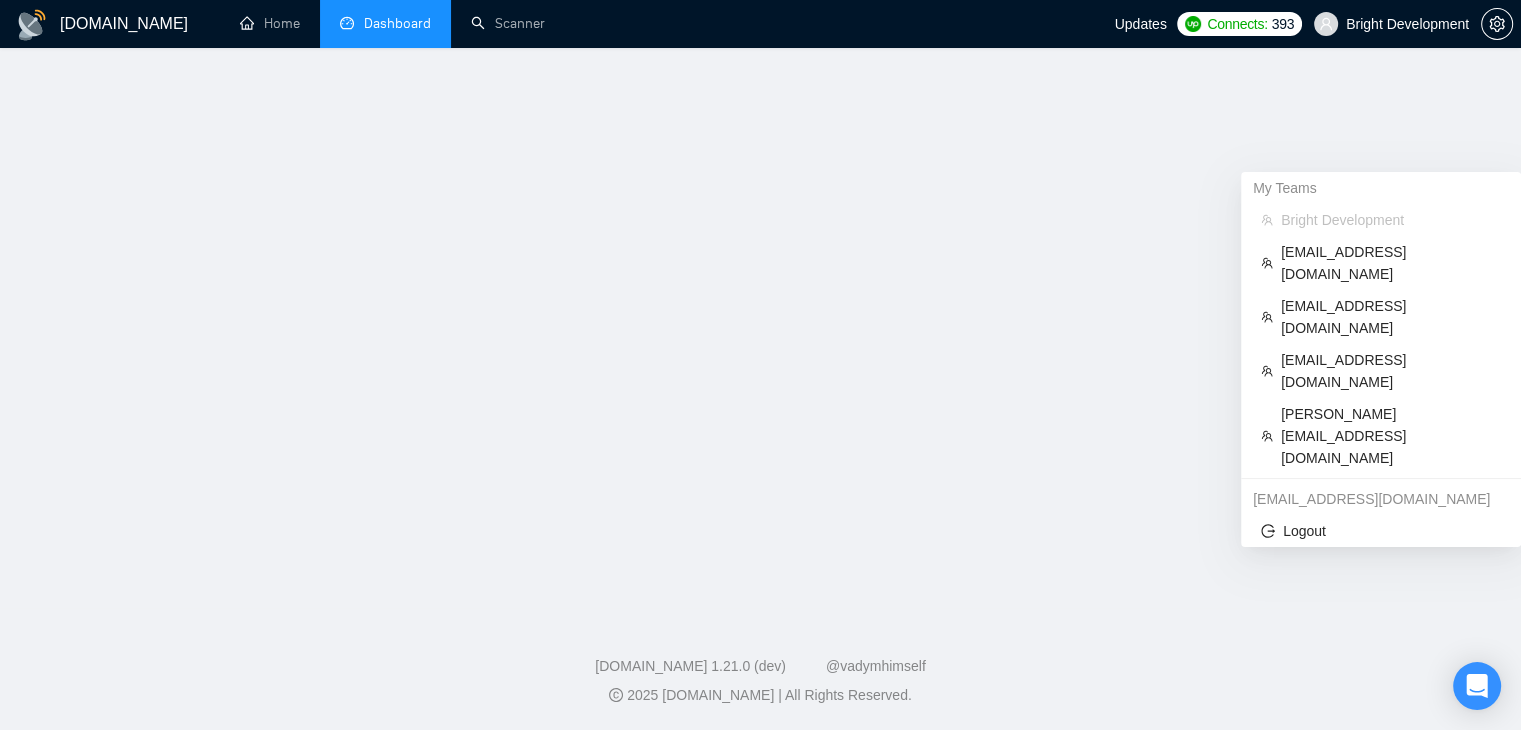 scroll, scrollTop: 0, scrollLeft: 0, axis: both 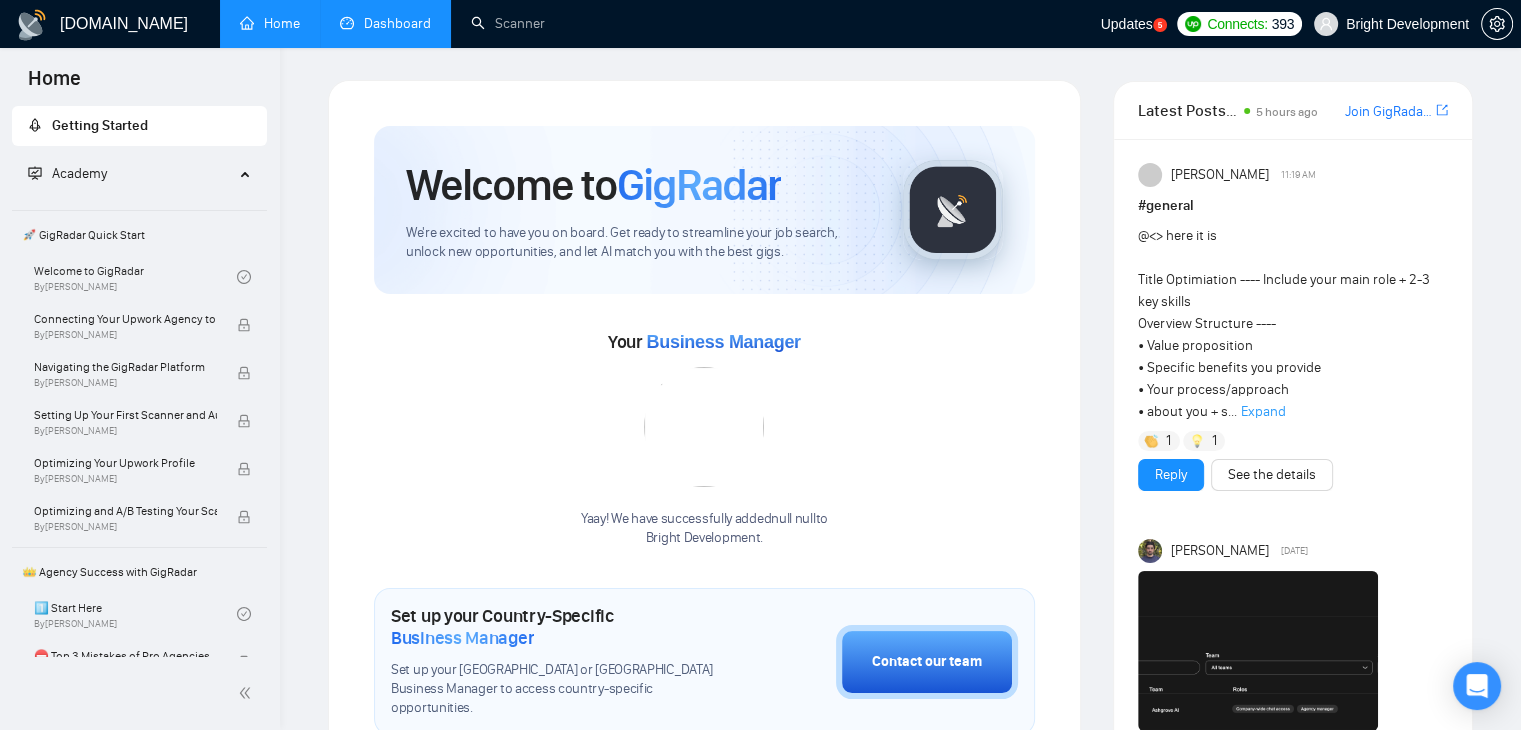 click on "Dashboard" at bounding box center (385, 23) 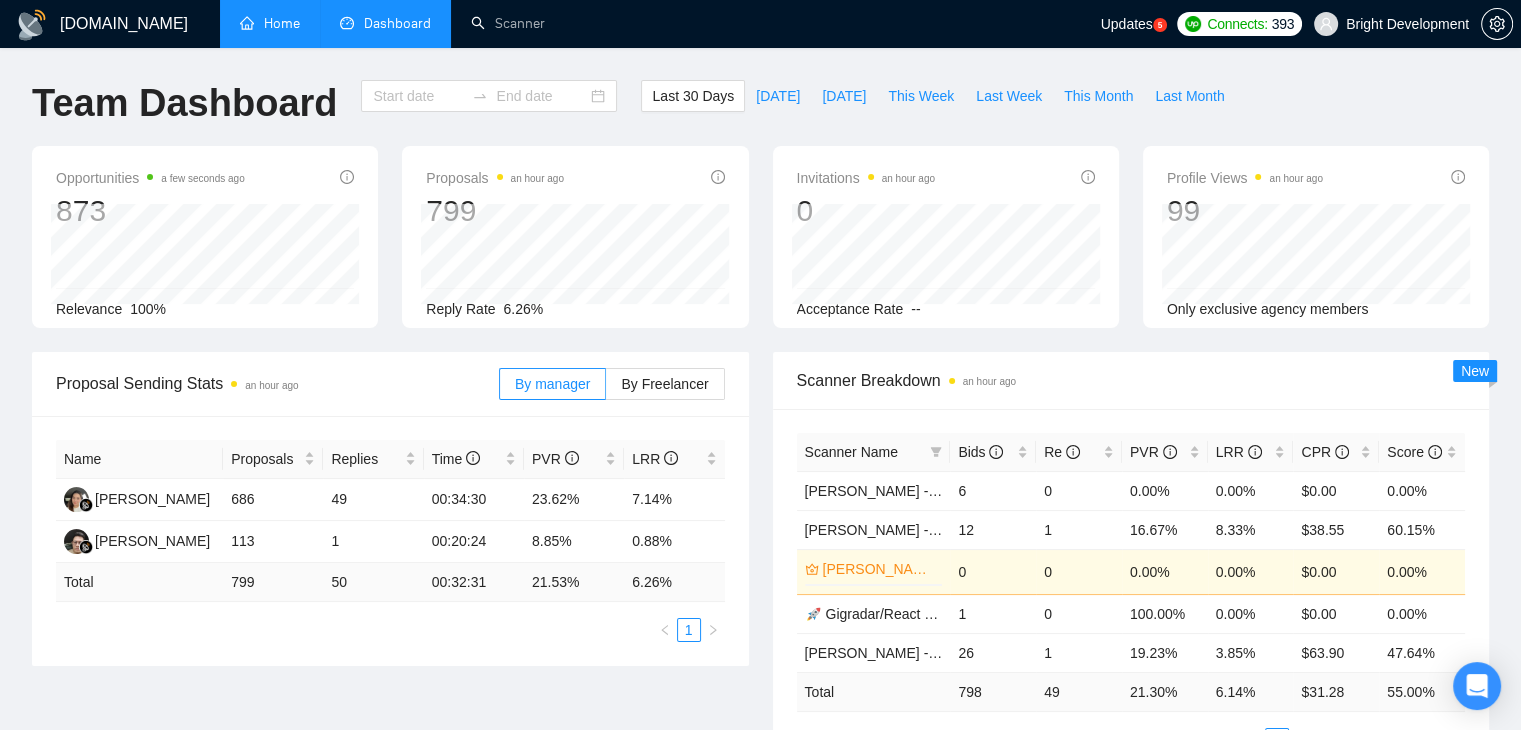 type on "[DATE]" 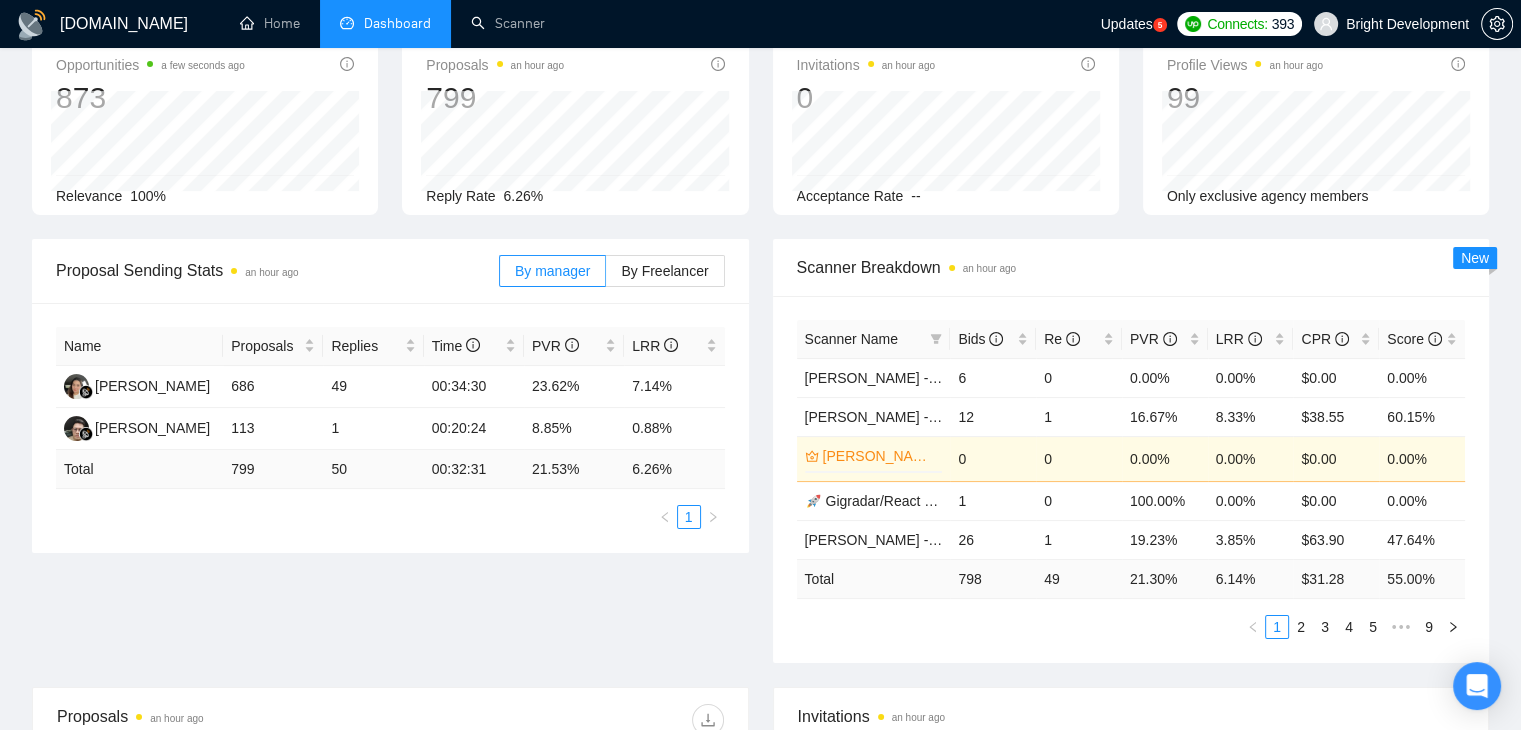 scroll, scrollTop: 117, scrollLeft: 0, axis: vertical 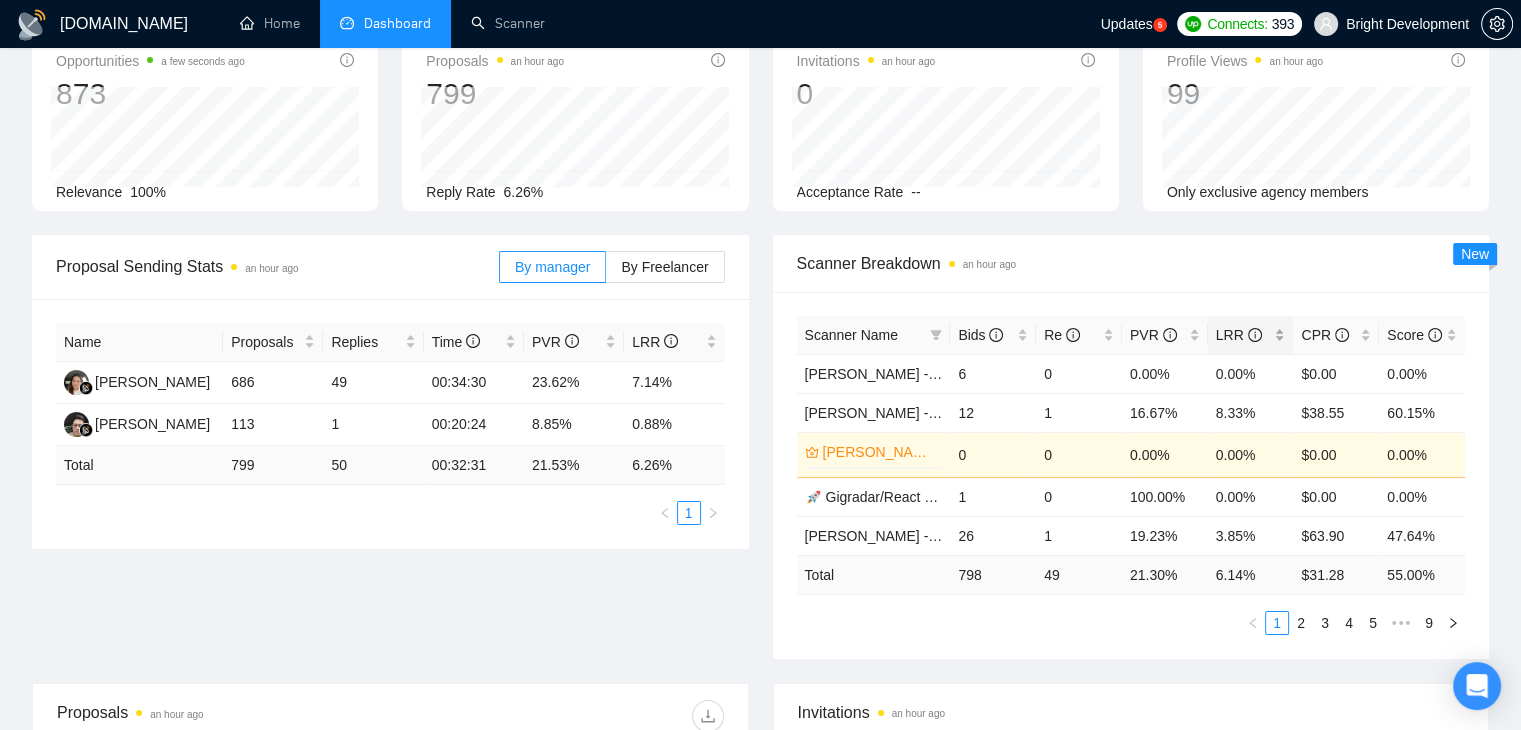click on "LRR" at bounding box center [1251, 335] 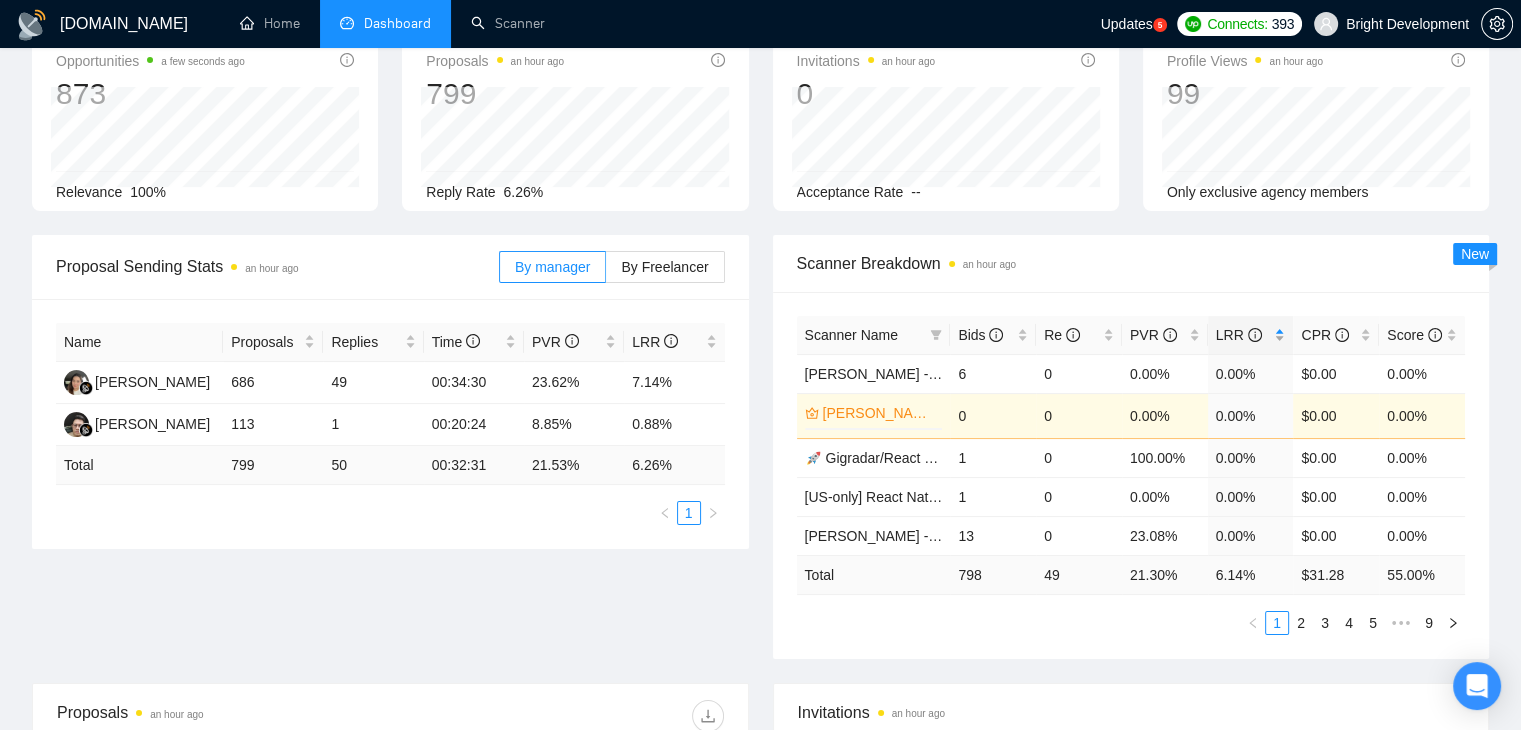 click on "LRR" at bounding box center (1251, 335) 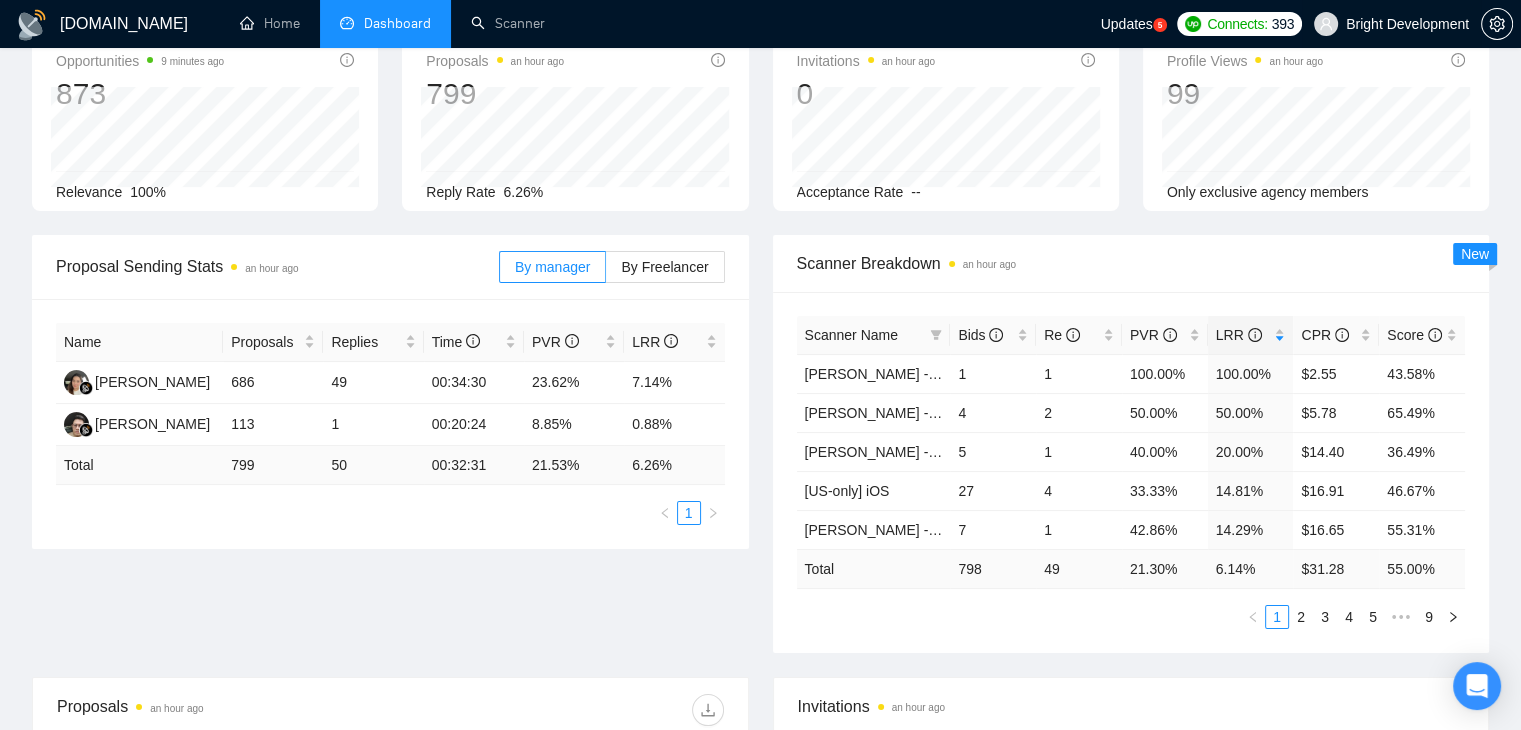 click on "Bright Development" at bounding box center (1391, 24) 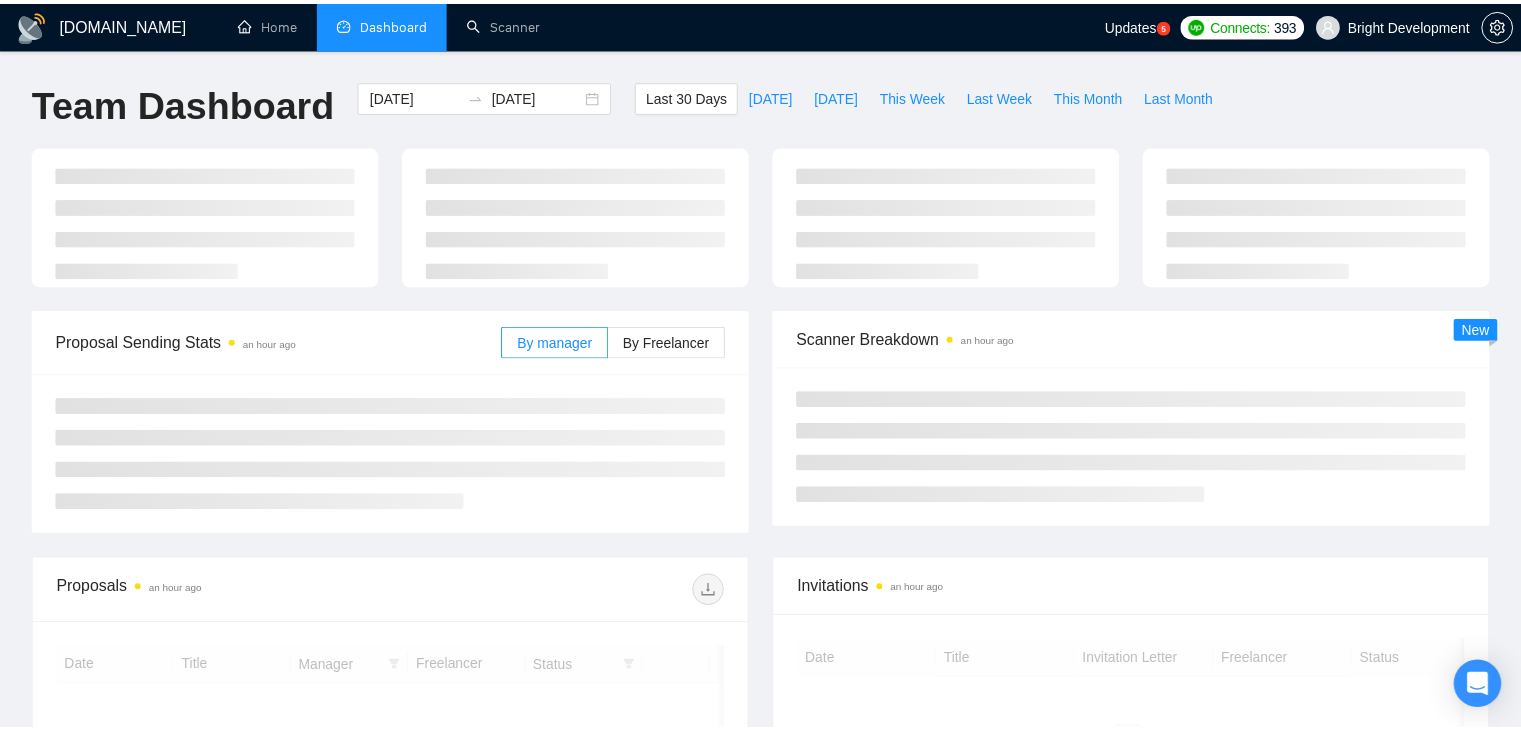 scroll, scrollTop: 120, scrollLeft: 0, axis: vertical 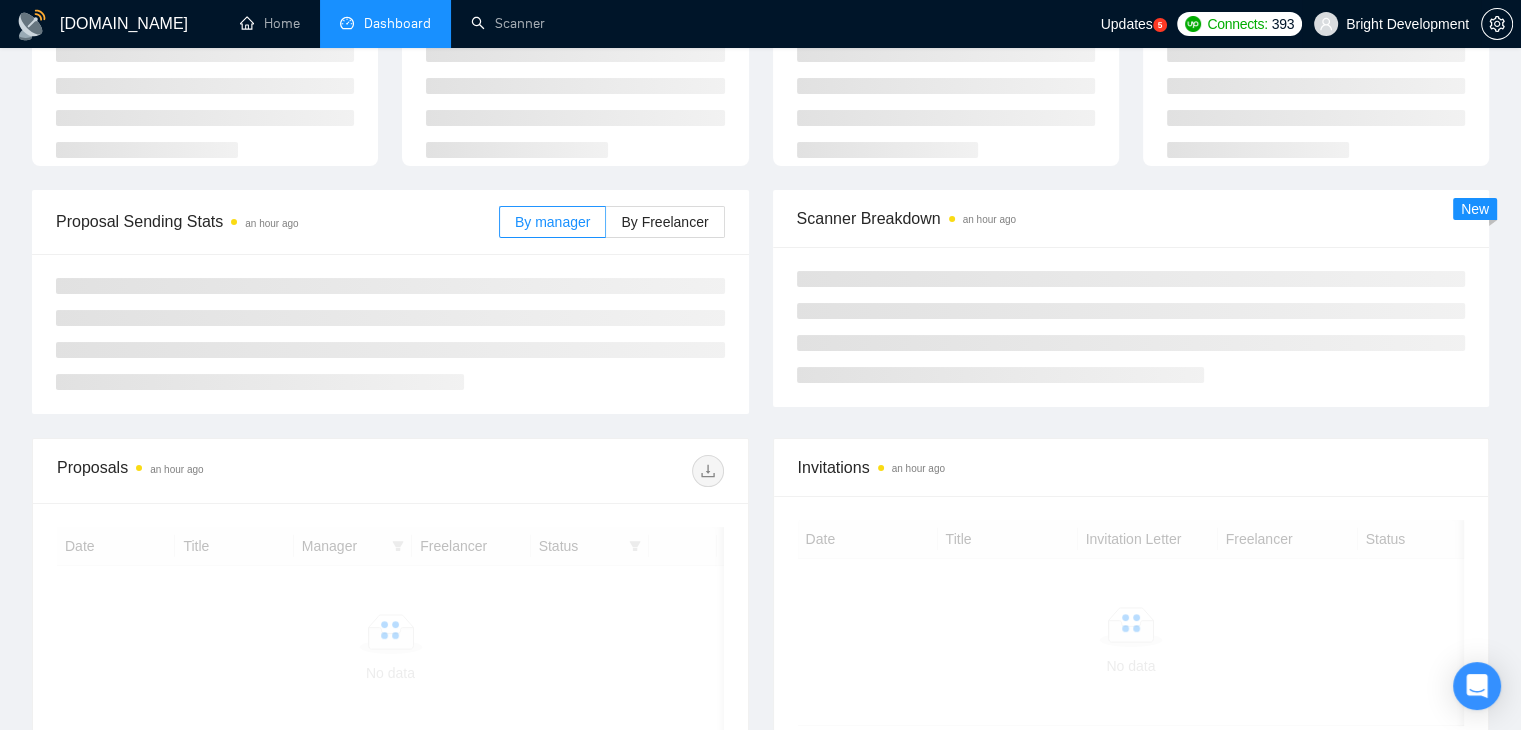 click on "Bright Development" at bounding box center [1391, 24] 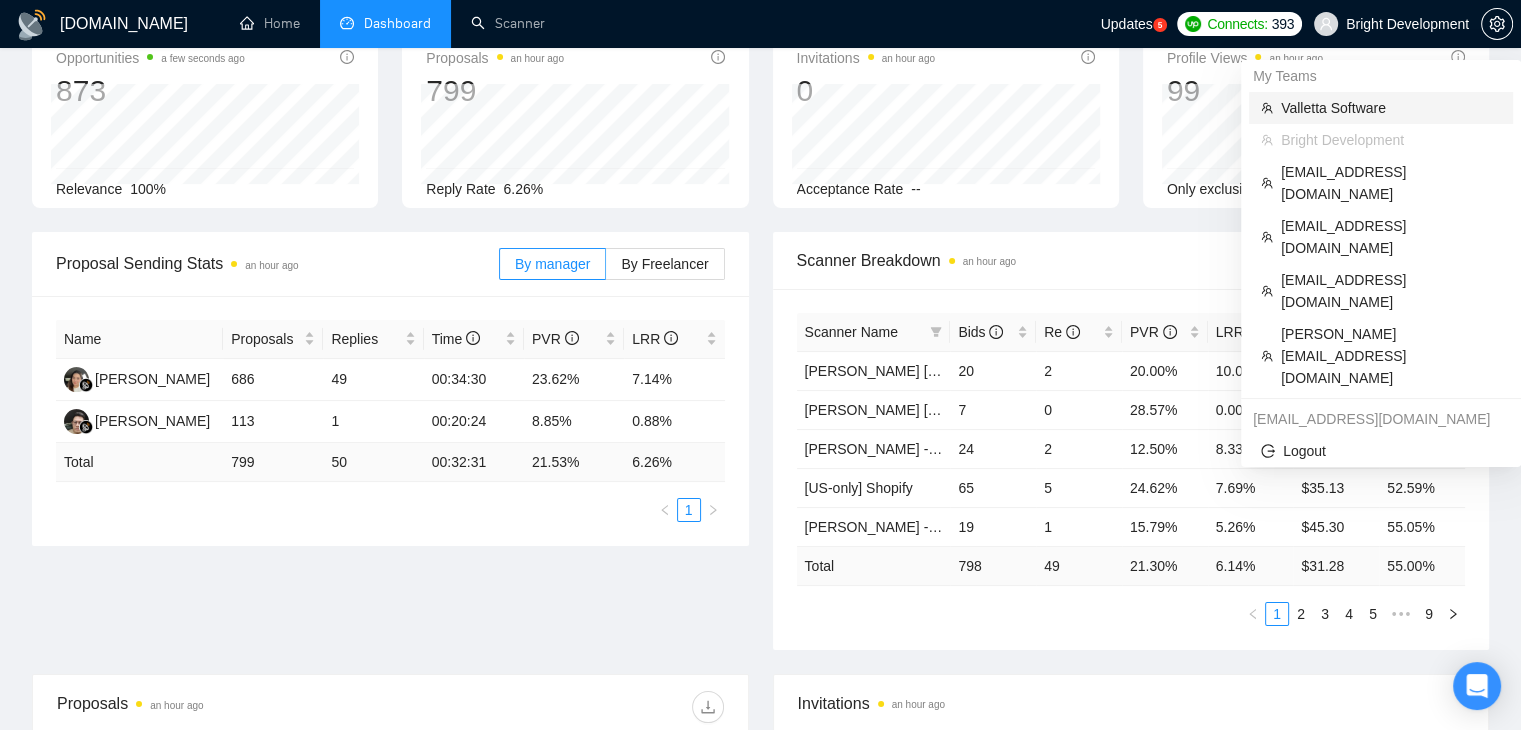 click on "Valletta Software" at bounding box center (1391, 108) 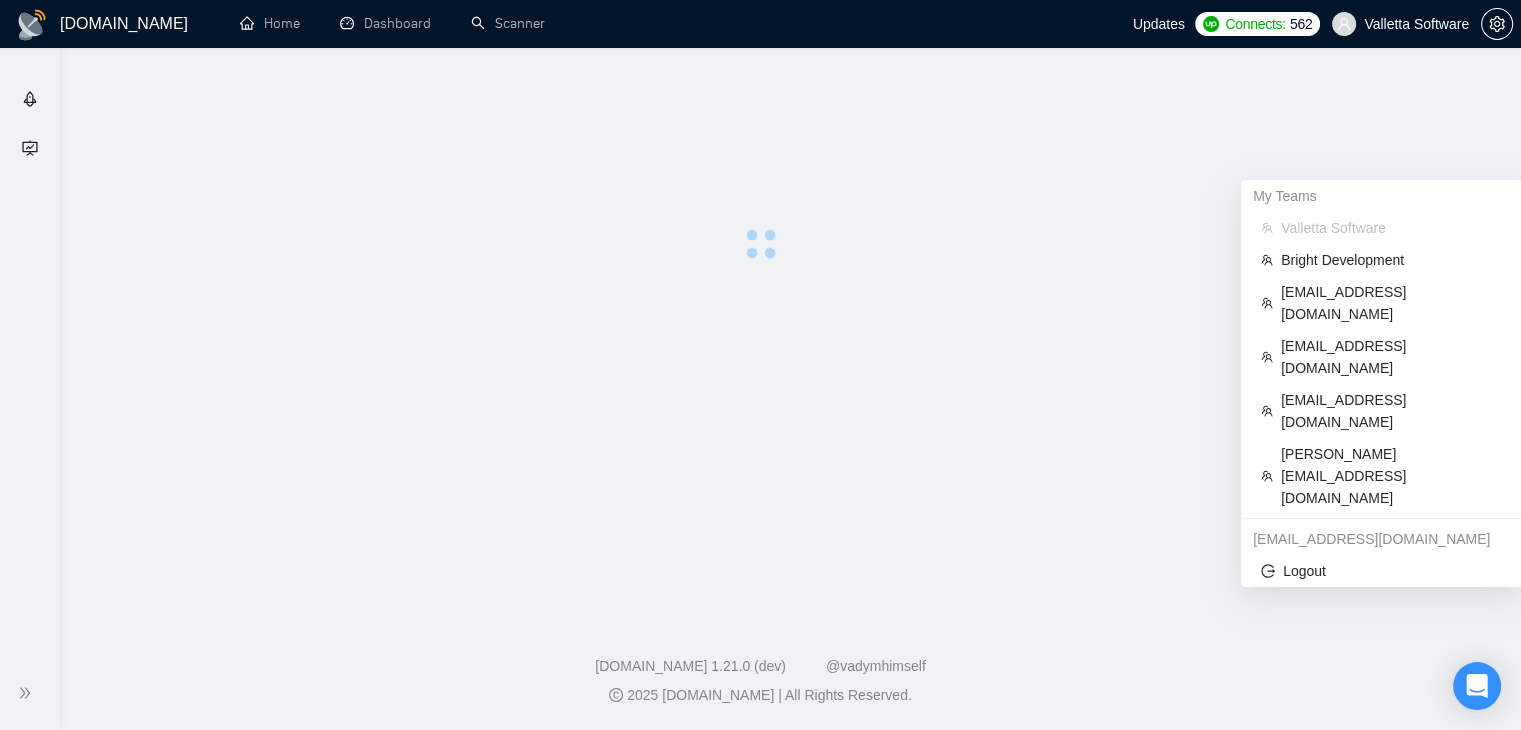 scroll, scrollTop: 0, scrollLeft: 0, axis: both 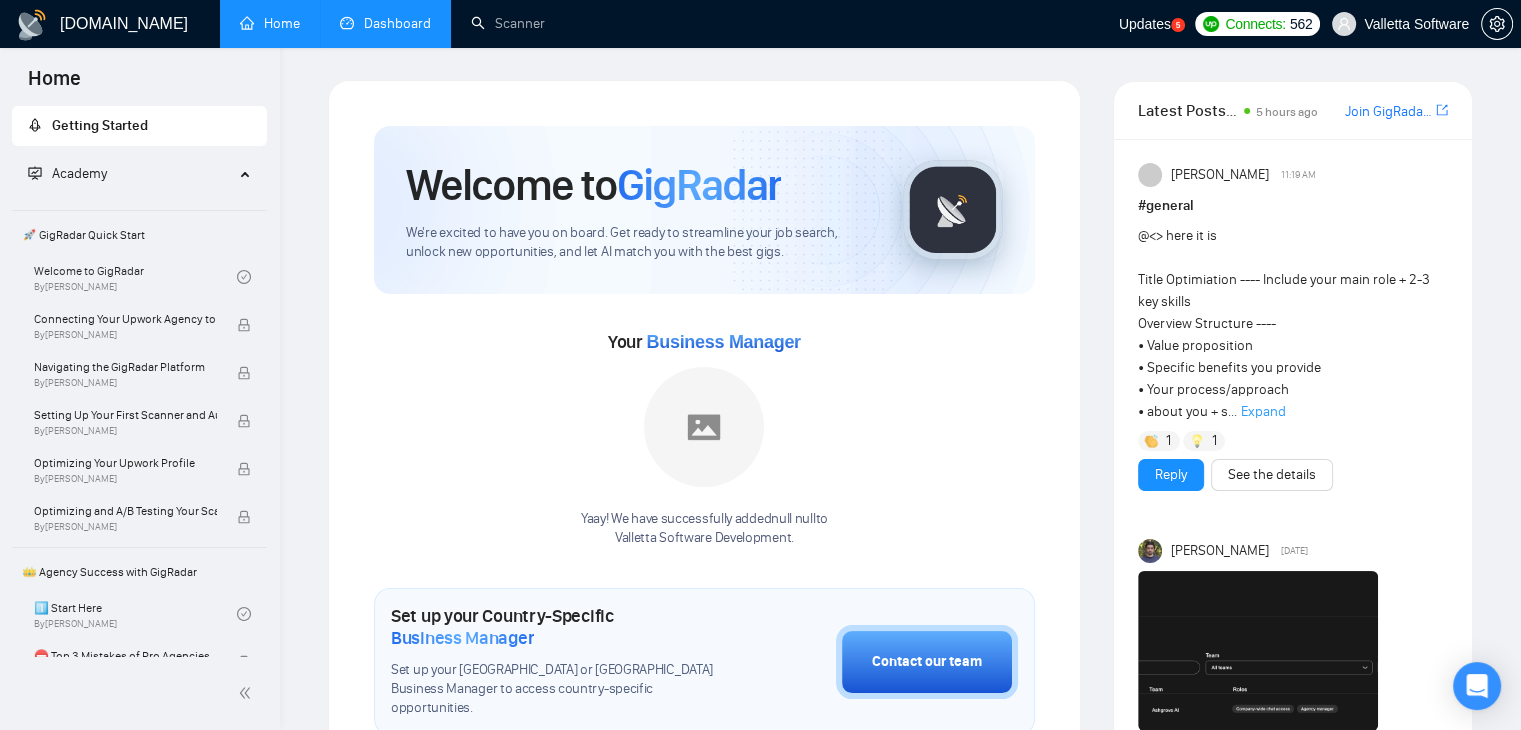 click on "Dashboard" at bounding box center (385, 23) 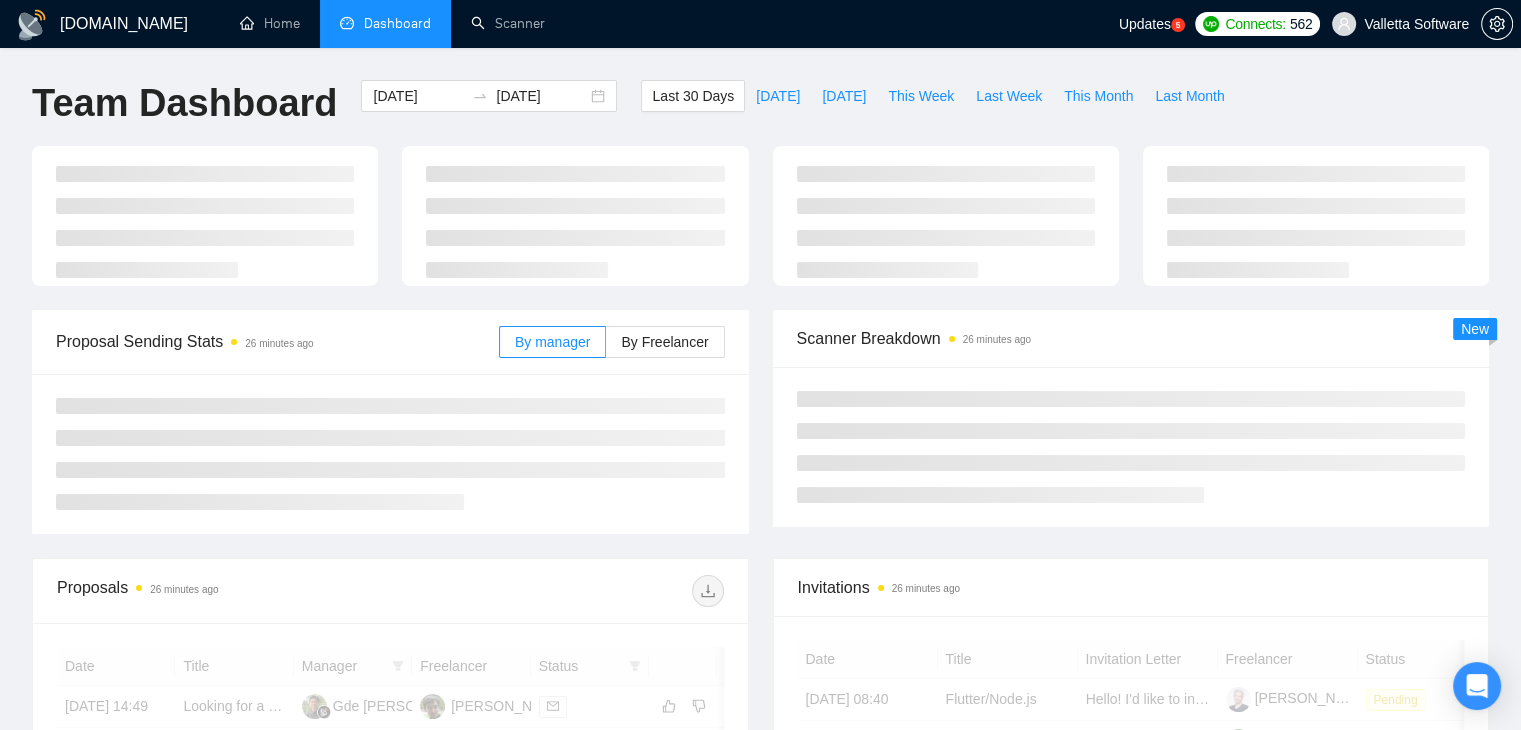 scroll, scrollTop: 185, scrollLeft: 0, axis: vertical 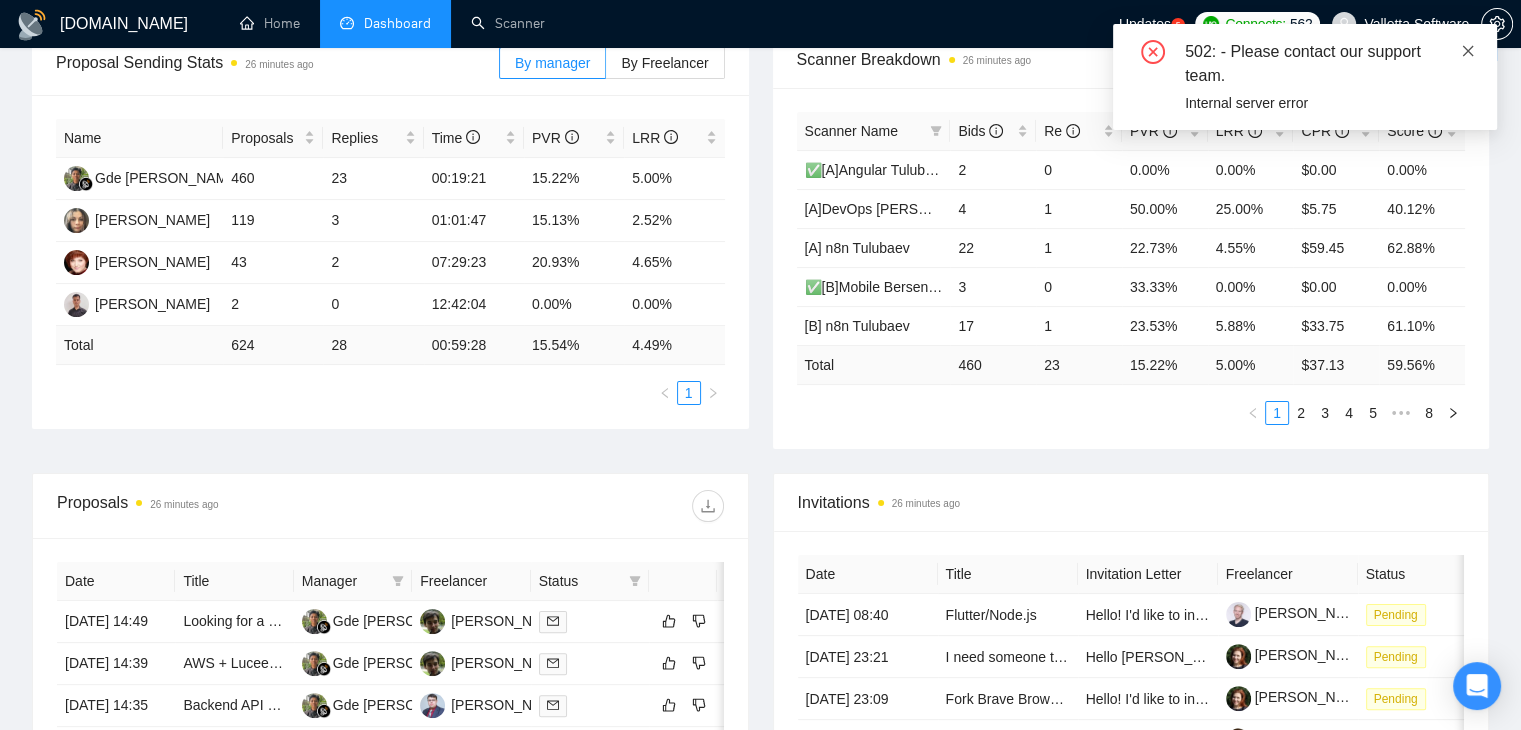 click 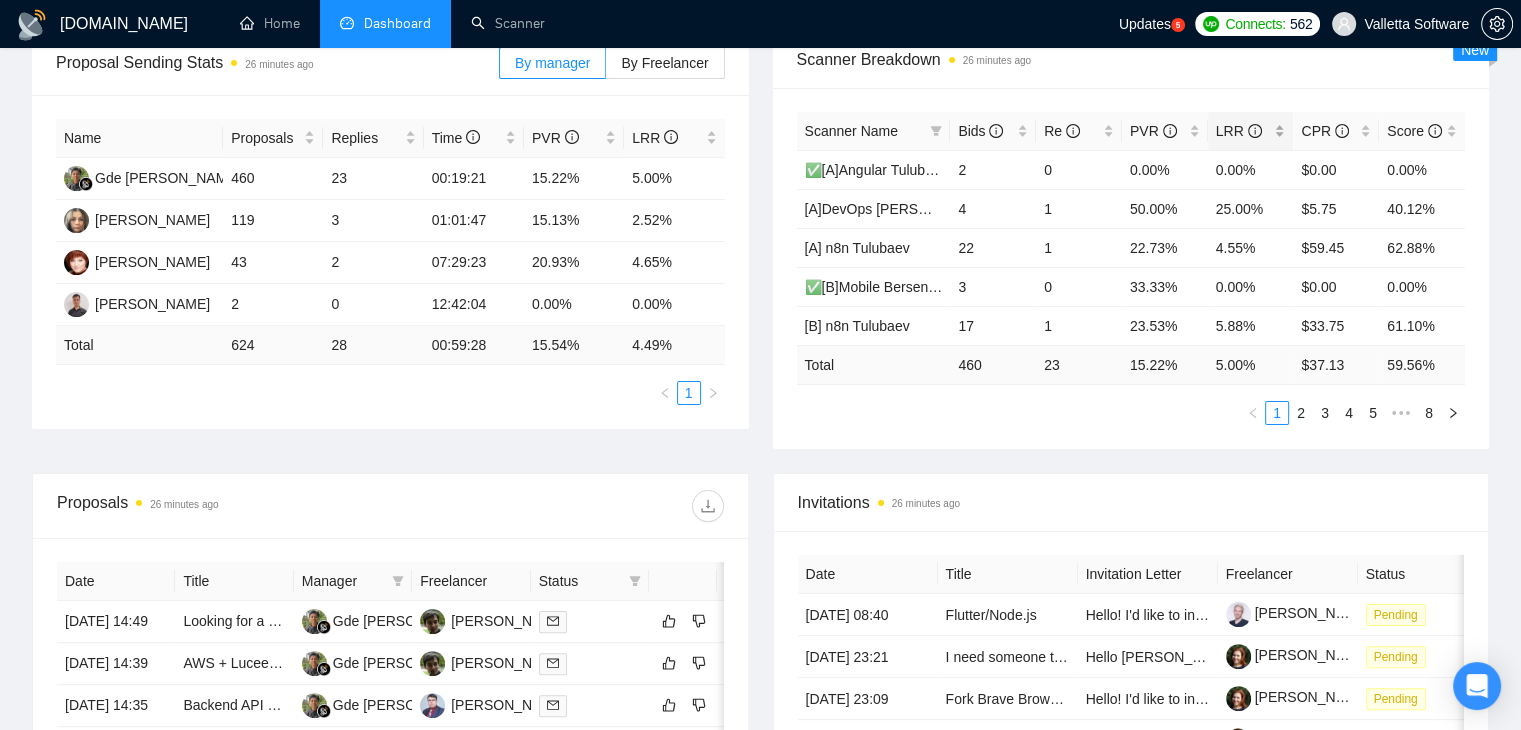 click on "LRR" at bounding box center [1251, 131] 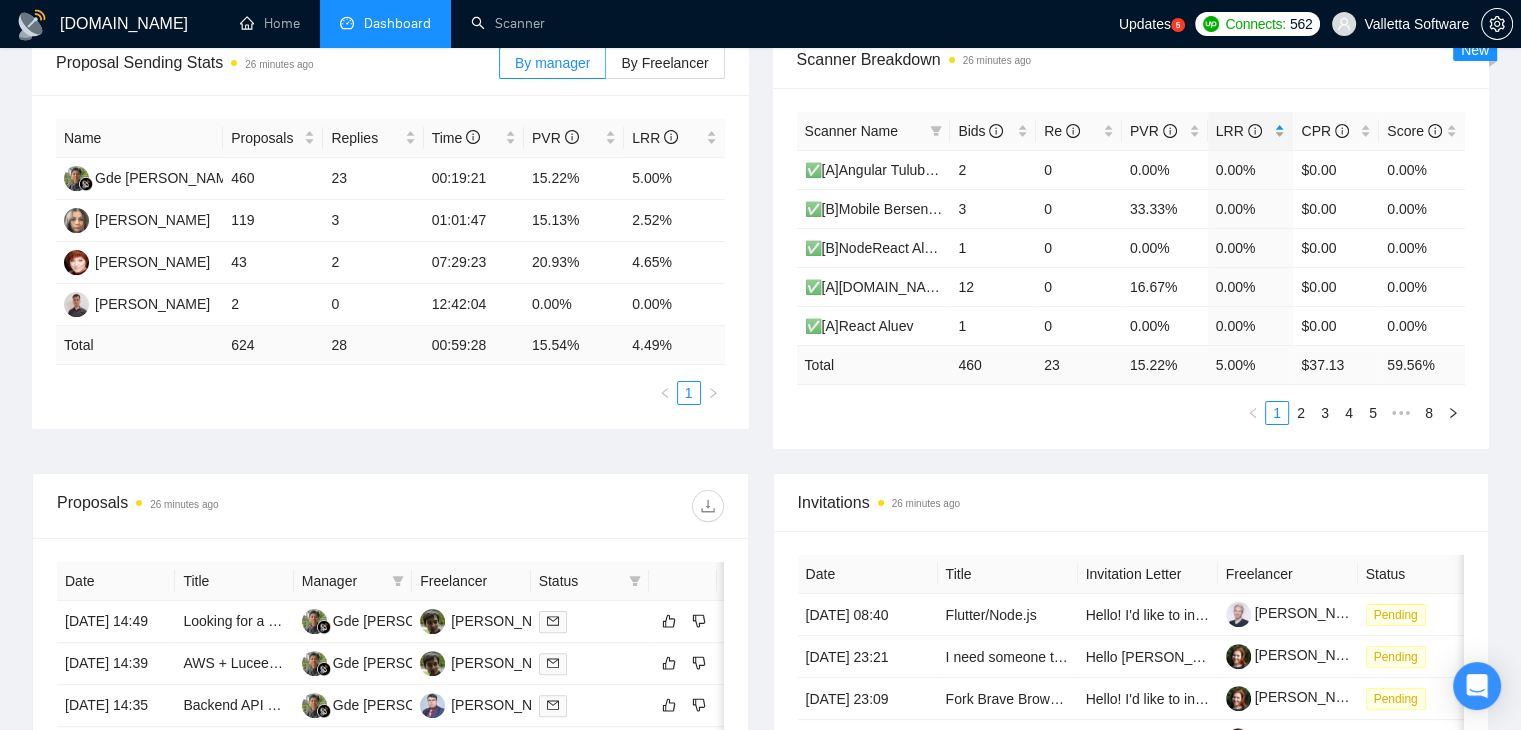 click on "LRR" at bounding box center (1251, 131) 